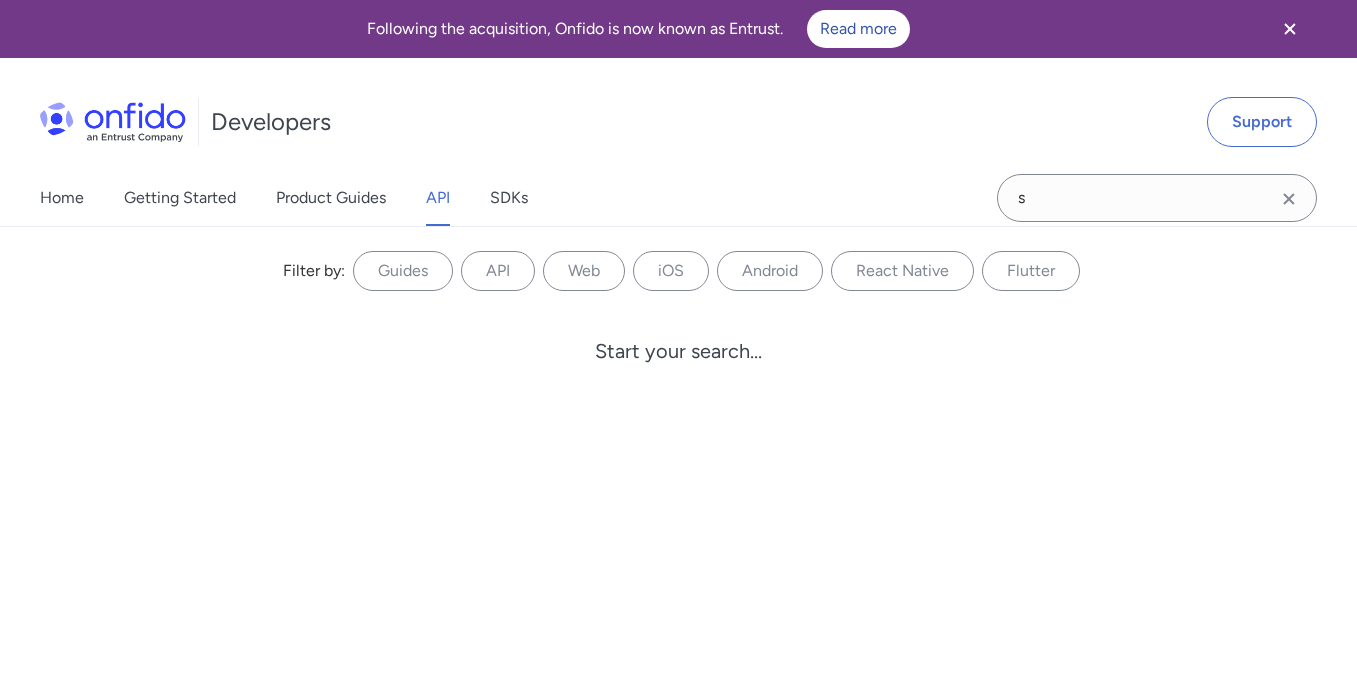 scroll, scrollTop: 96187, scrollLeft: 0, axis: vertical 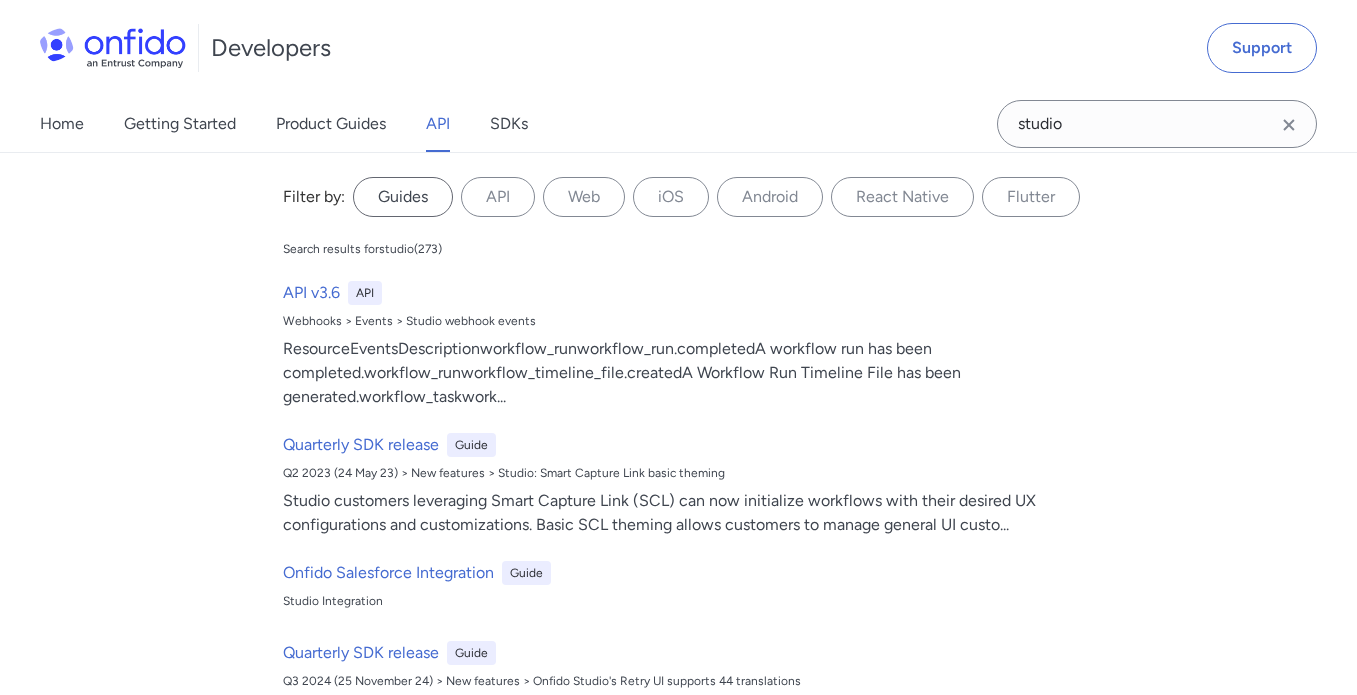 type on "studio" 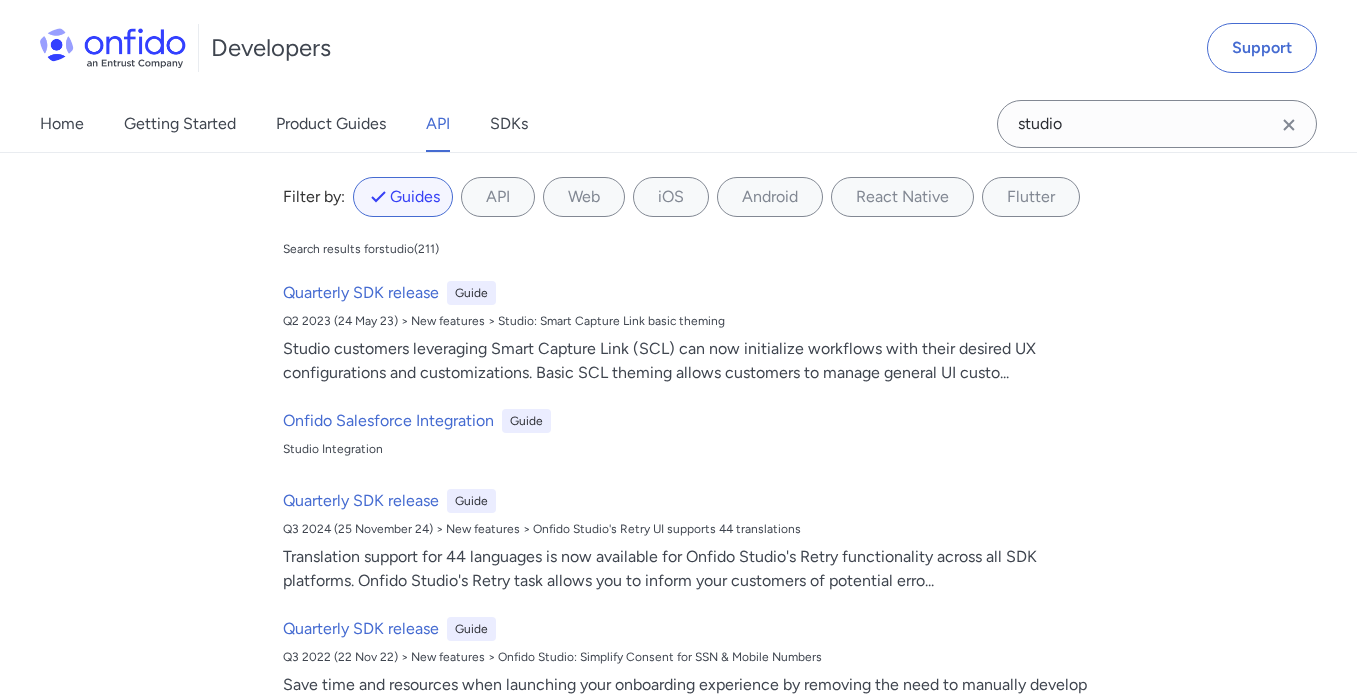 click on "Guides" at bounding box center [403, 197] 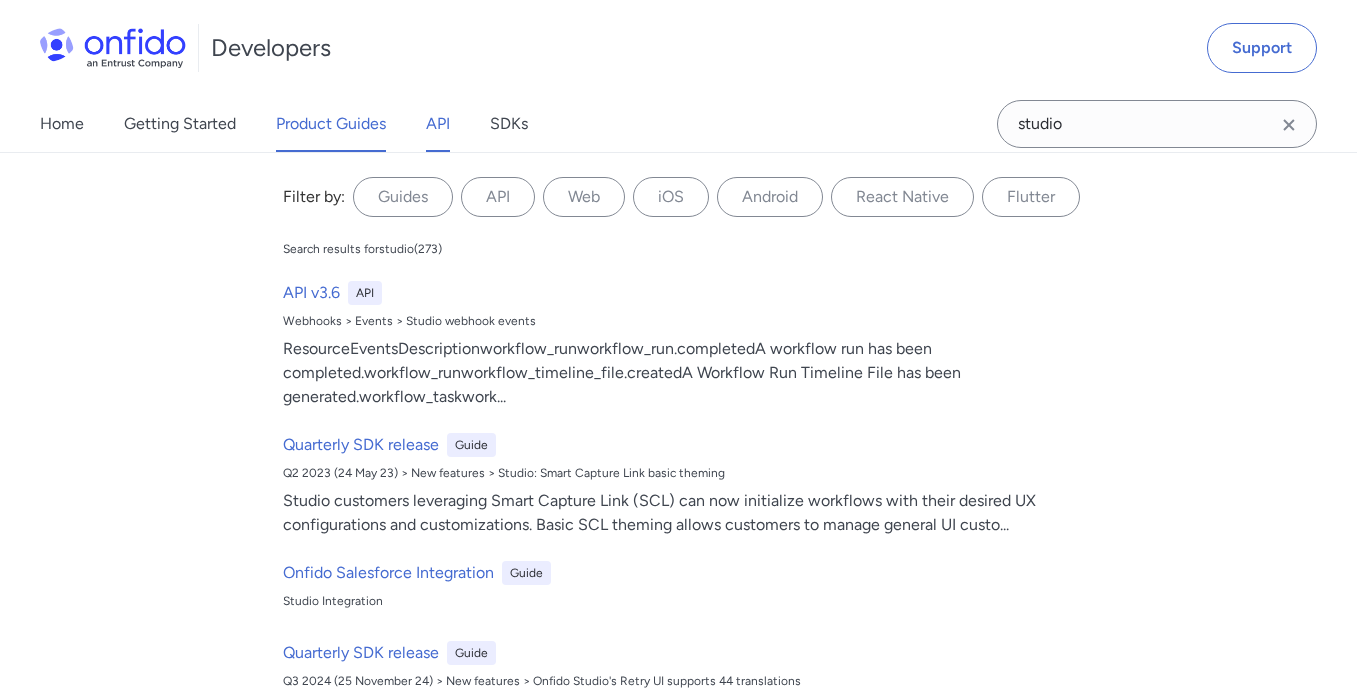 click on "Product Guides" at bounding box center [331, 124] 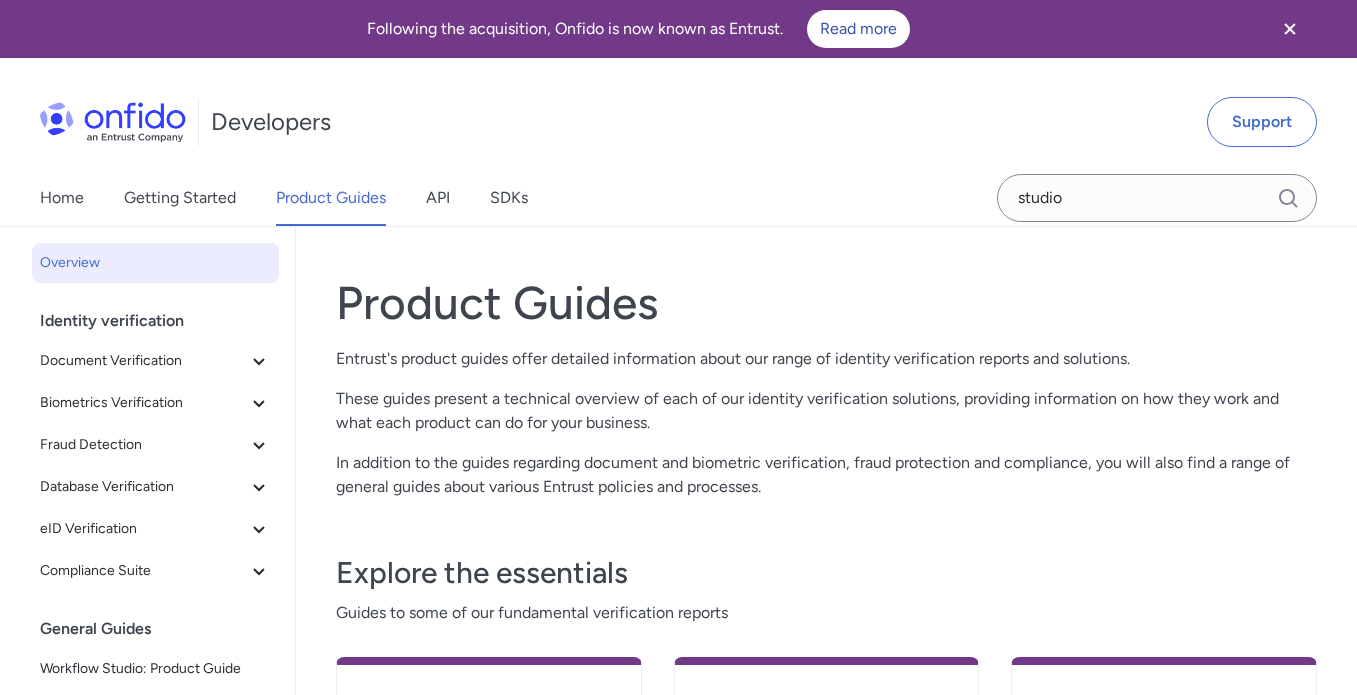 scroll, scrollTop: 0, scrollLeft: 0, axis: both 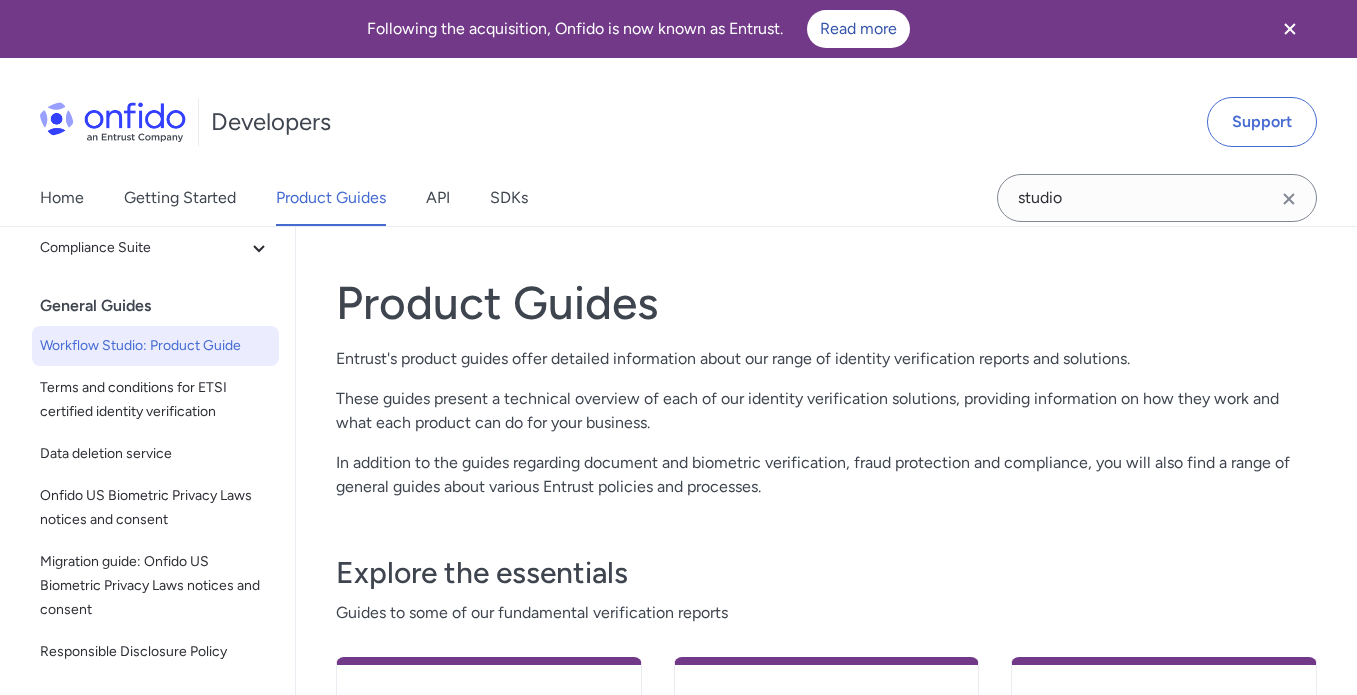 click on "Workflow Studio: Product Guide" at bounding box center [155, 346] 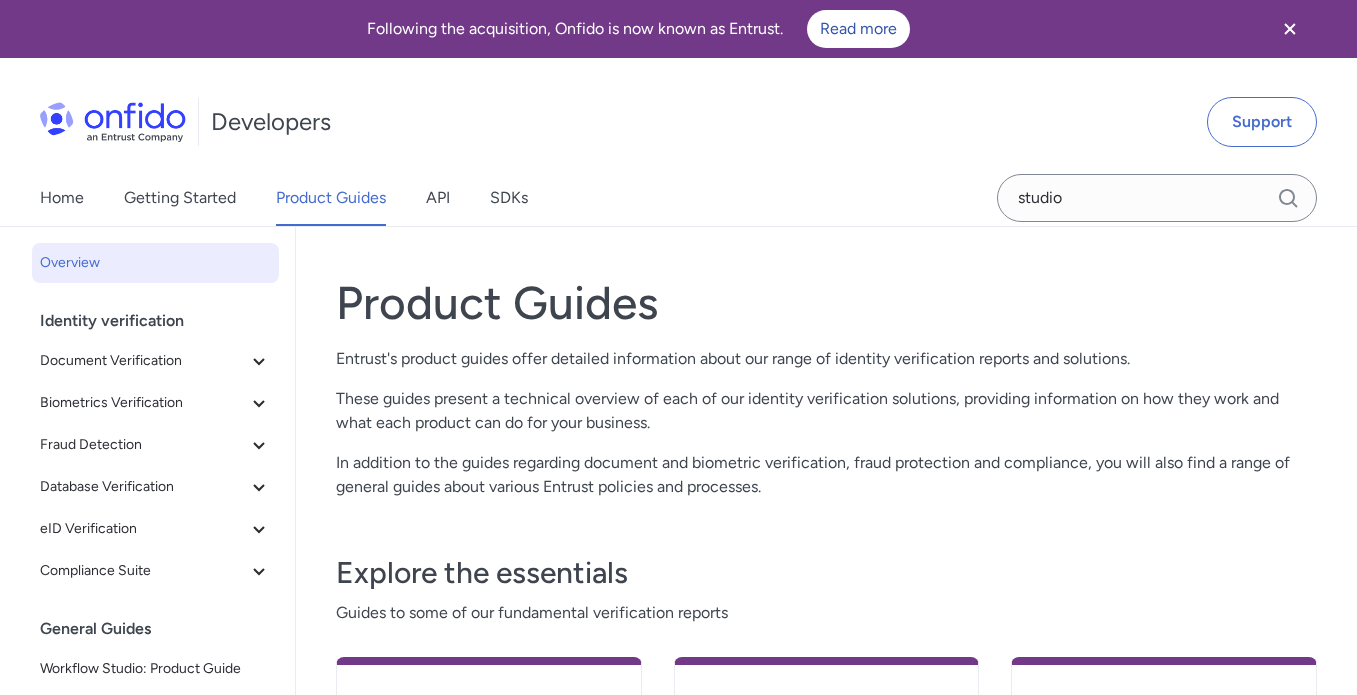 scroll, scrollTop: 0, scrollLeft: 0, axis: both 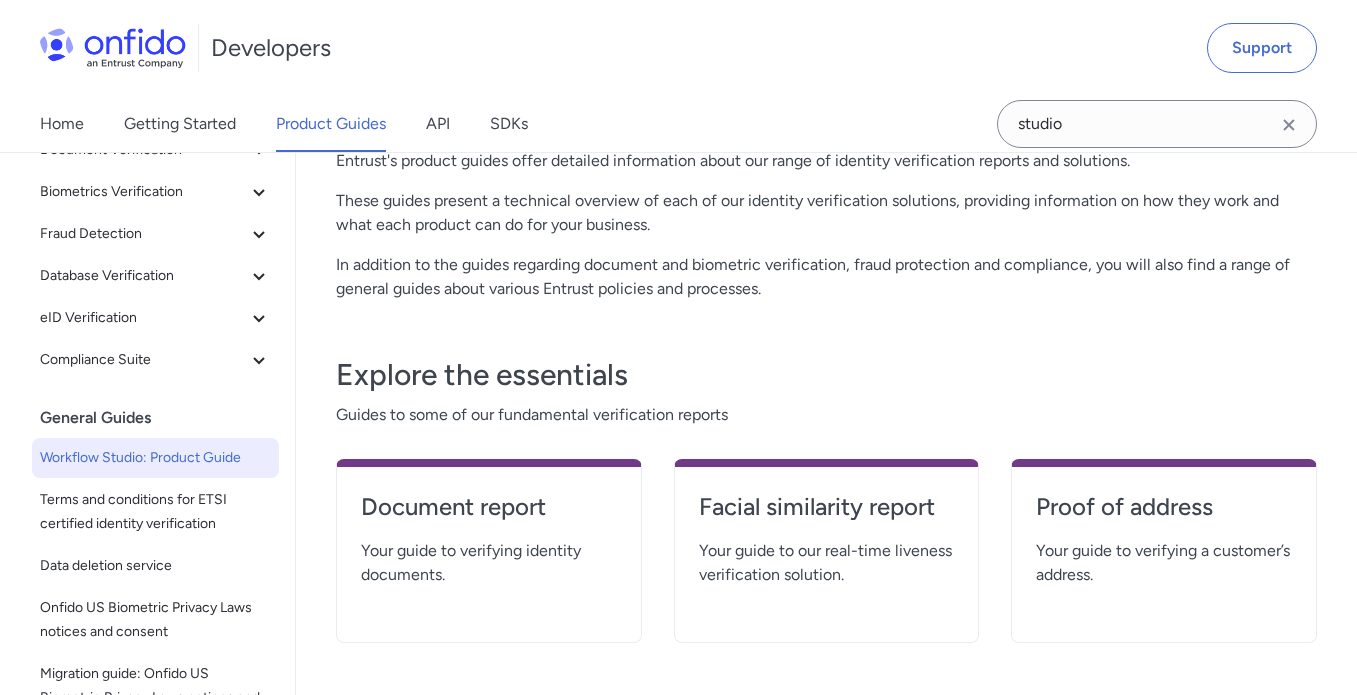 click on "Workflow Studio: Product Guide" at bounding box center (155, 458) 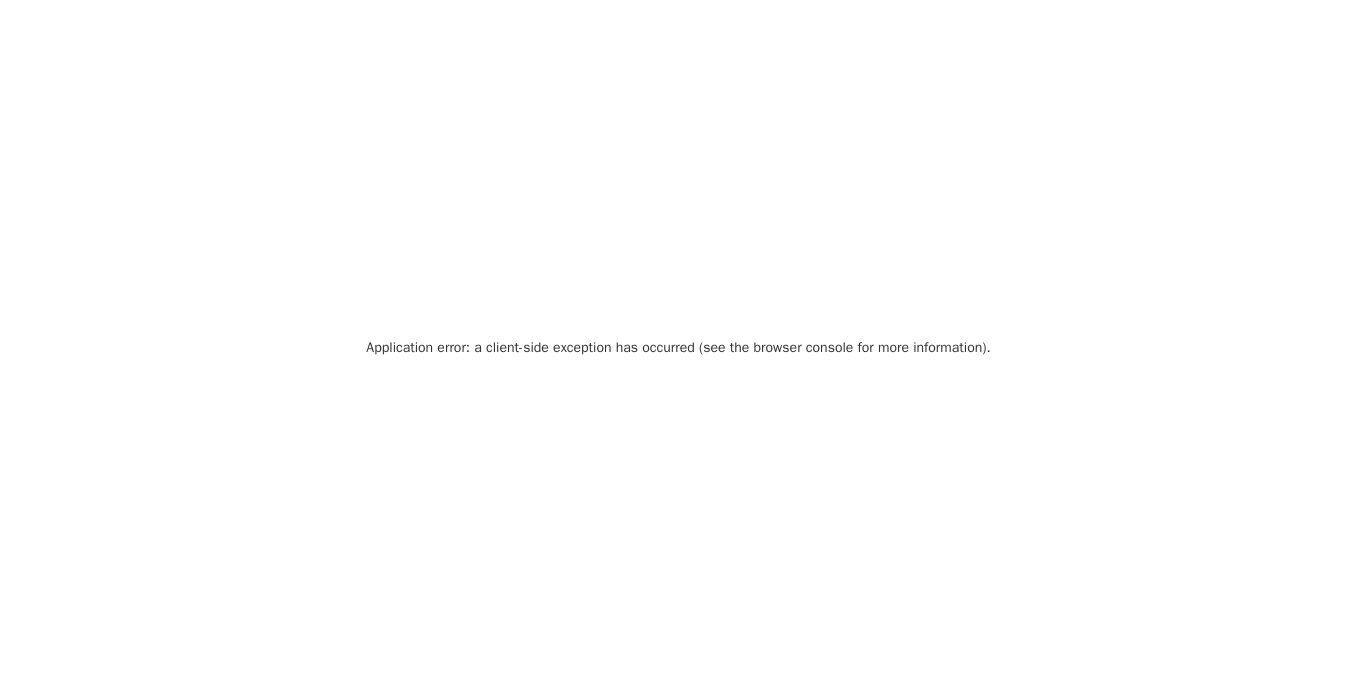 scroll, scrollTop: 0, scrollLeft: 0, axis: both 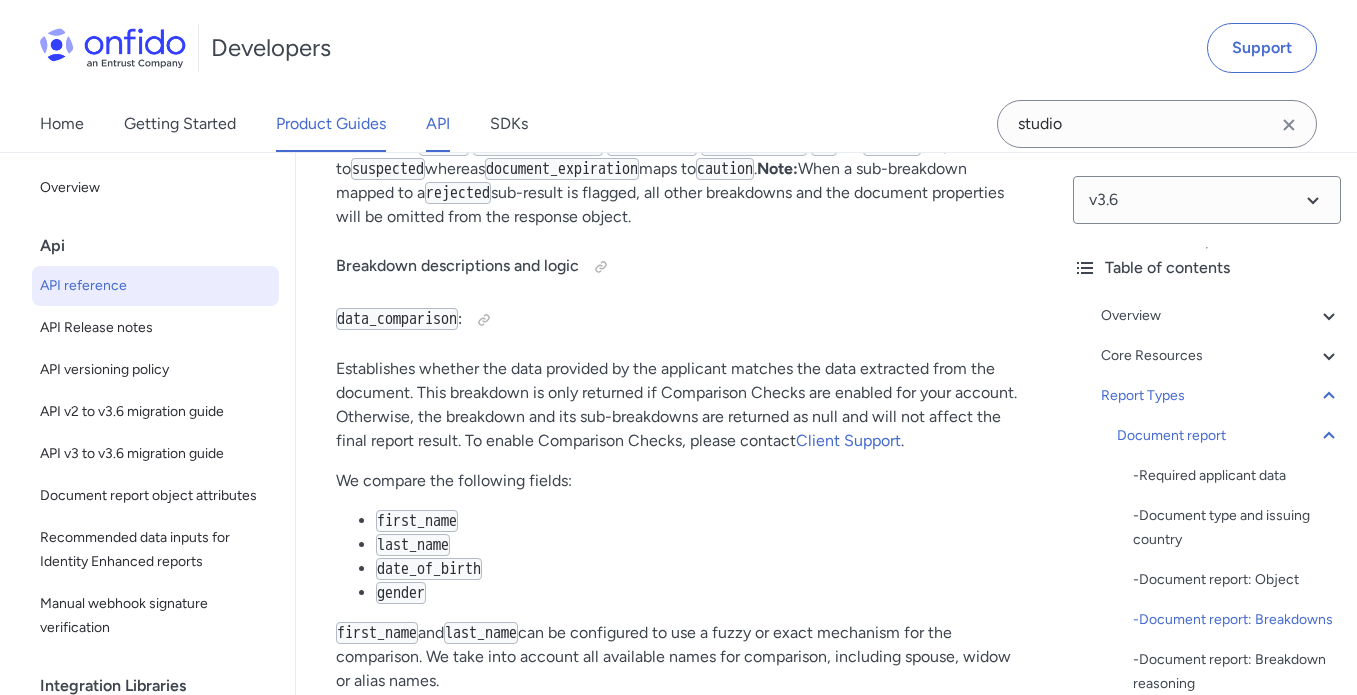 click on "Product Guides" at bounding box center [331, 124] 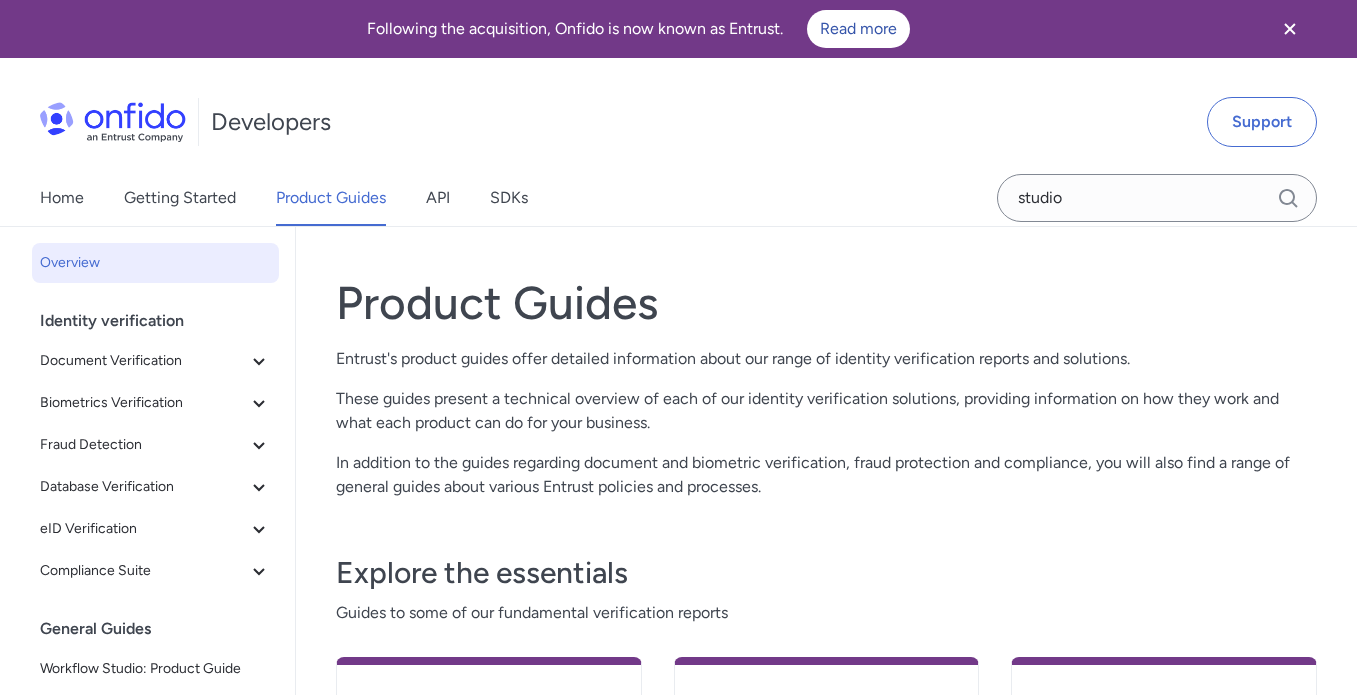 scroll, scrollTop: 0, scrollLeft: 0, axis: both 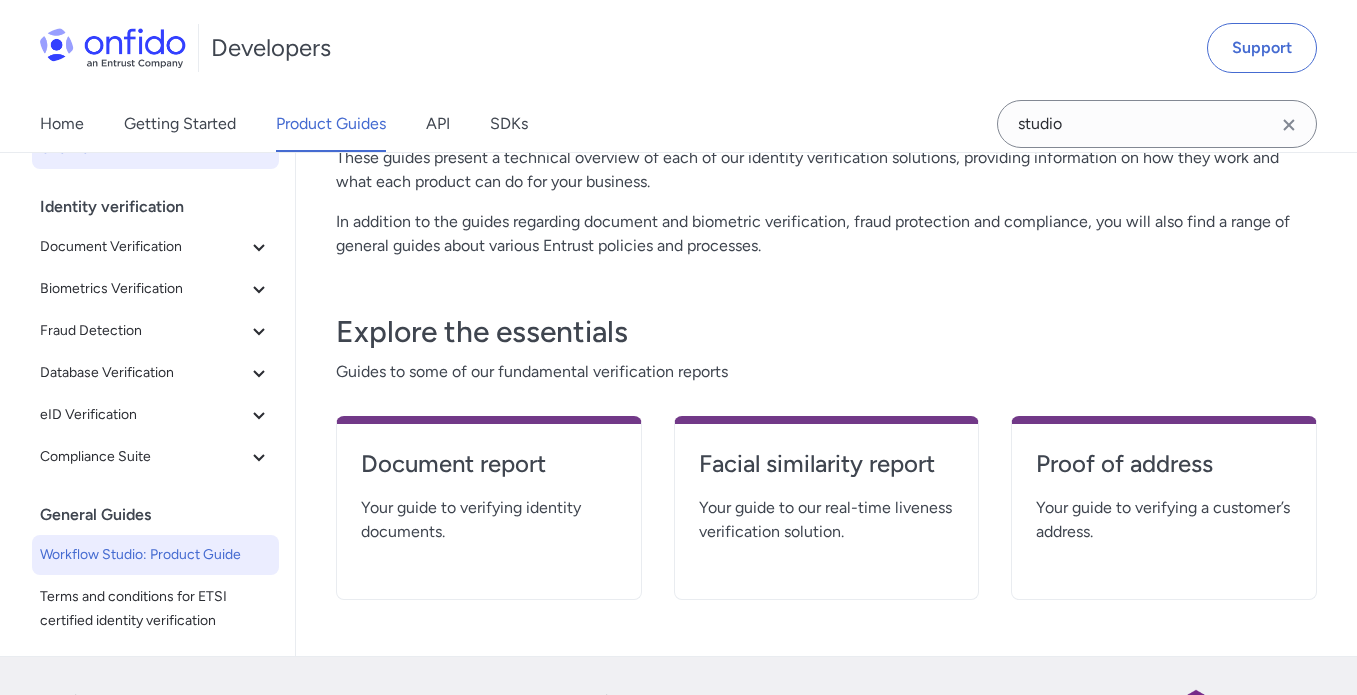 click on "Workflow Studio: Product Guide" at bounding box center [155, 555] 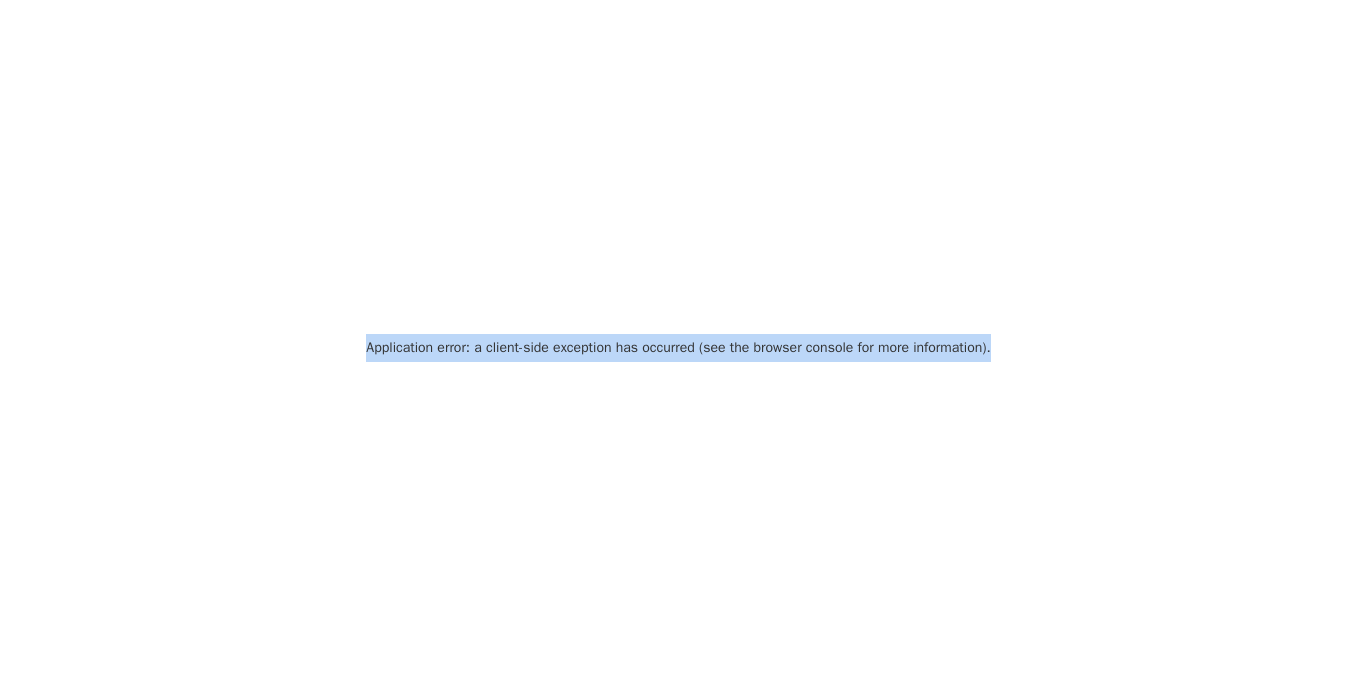 drag, startPoint x: 351, startPoint y: 345, endPoint x: 1076, endPoint y: 376, distance: 725.6625 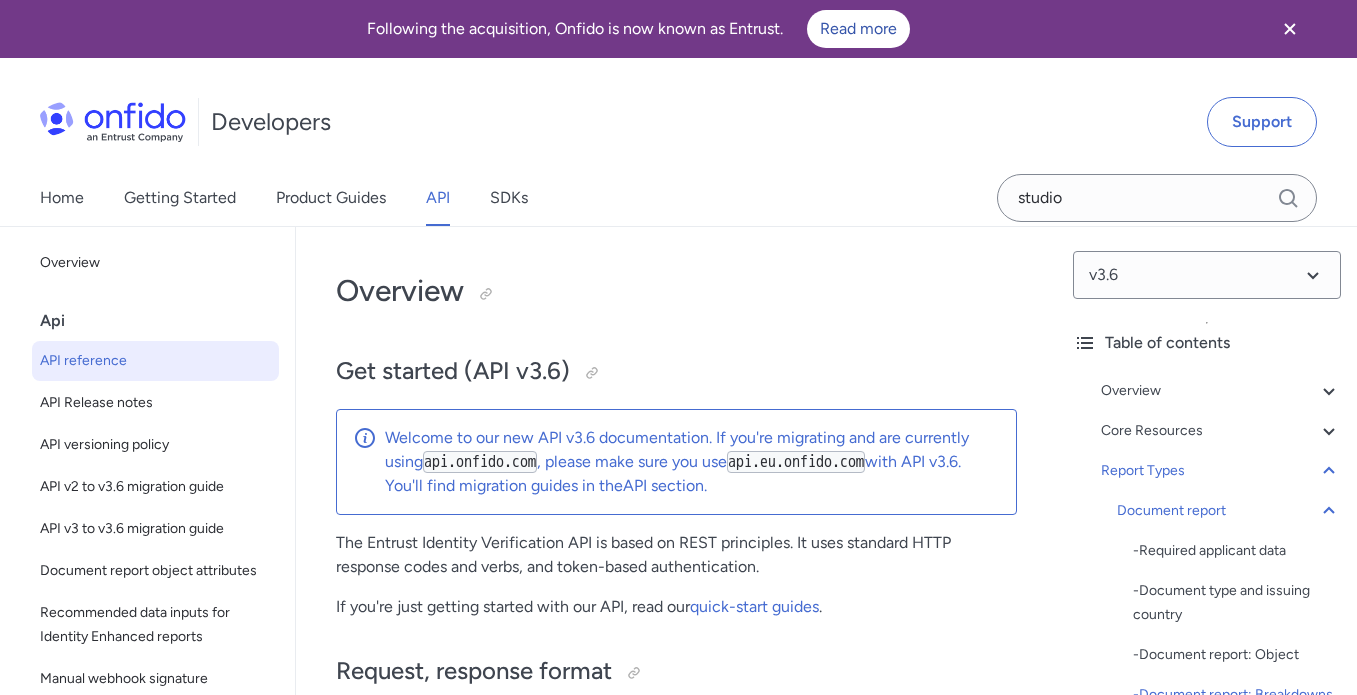 scroll, scrollTop: 95582, scrollLeft: 0, axis: vertical 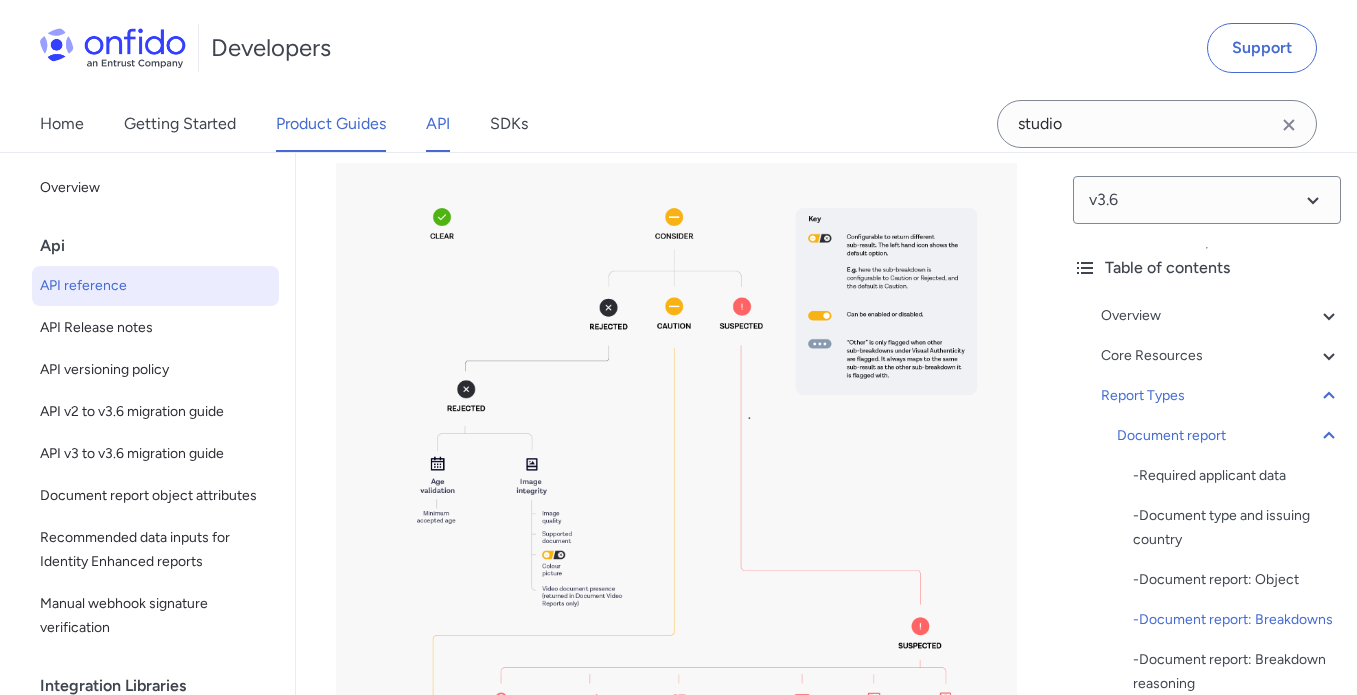 click on "Product Guides" at bounding box center [331, 124] 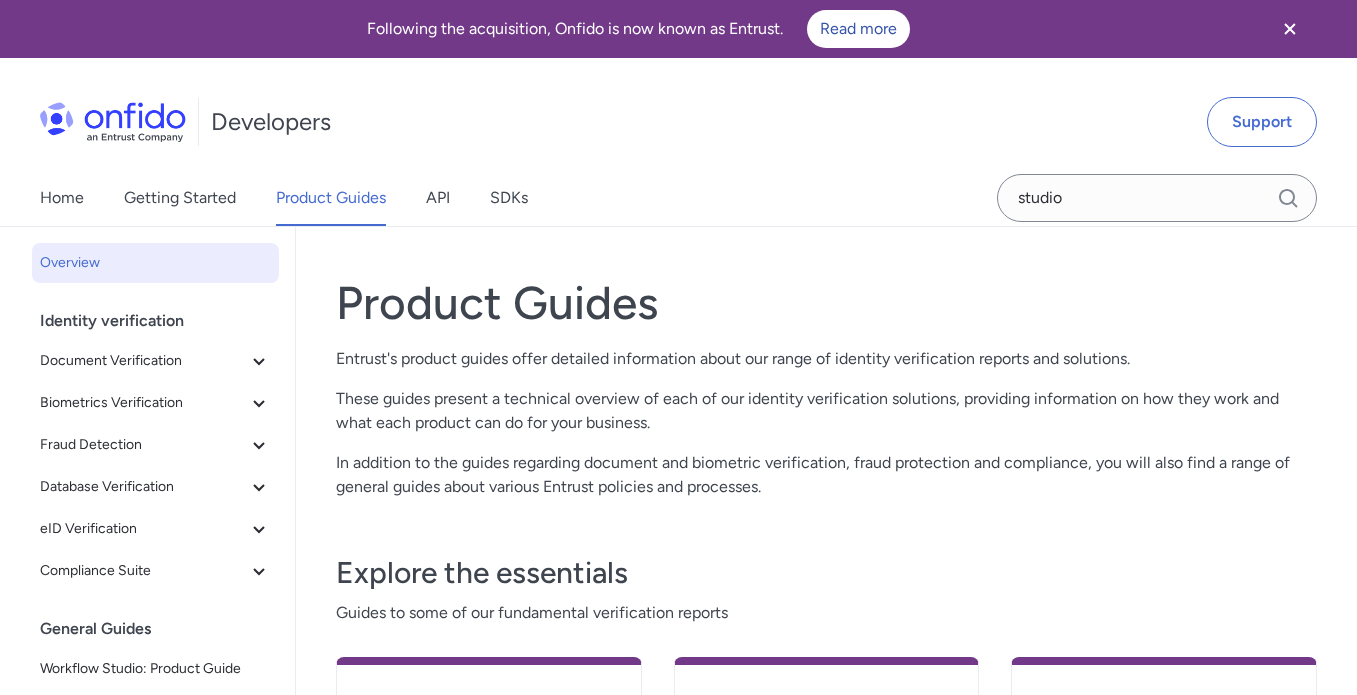scroll, scrollTop: 0, scrollLeft: 0, axis: both 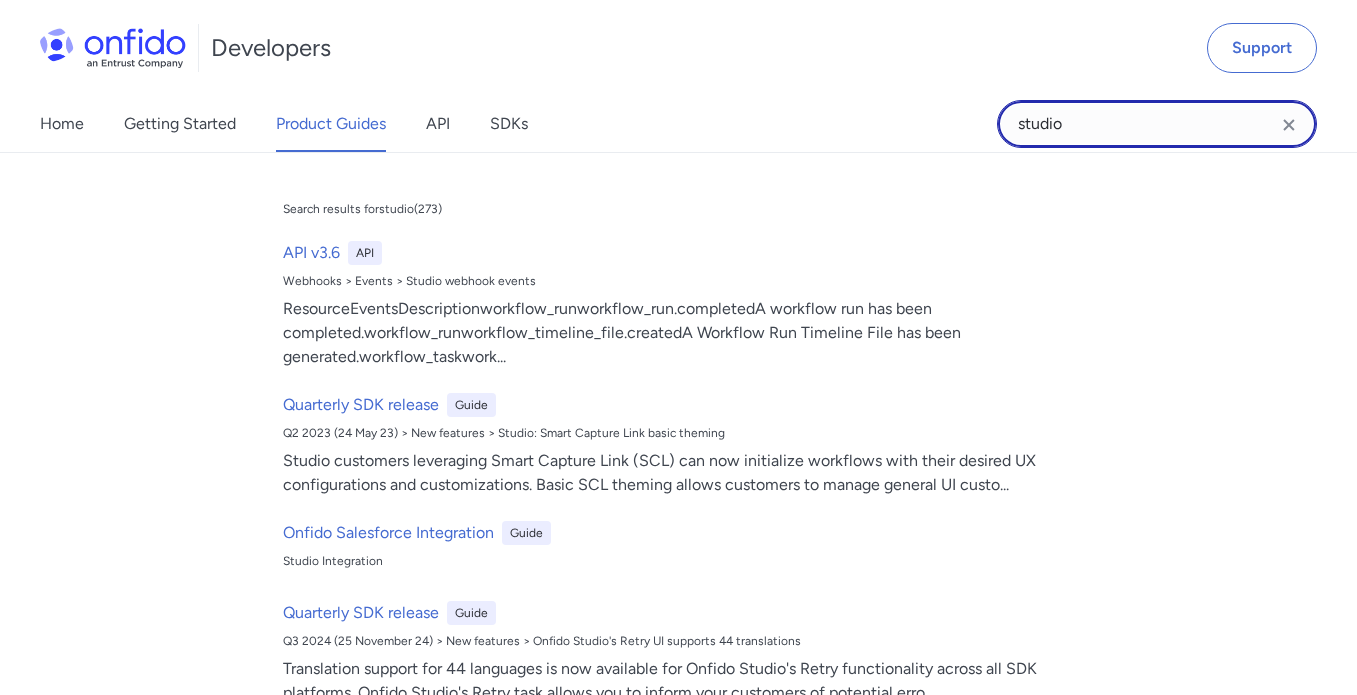 click on "studio" at bounding box center [1157, 124] 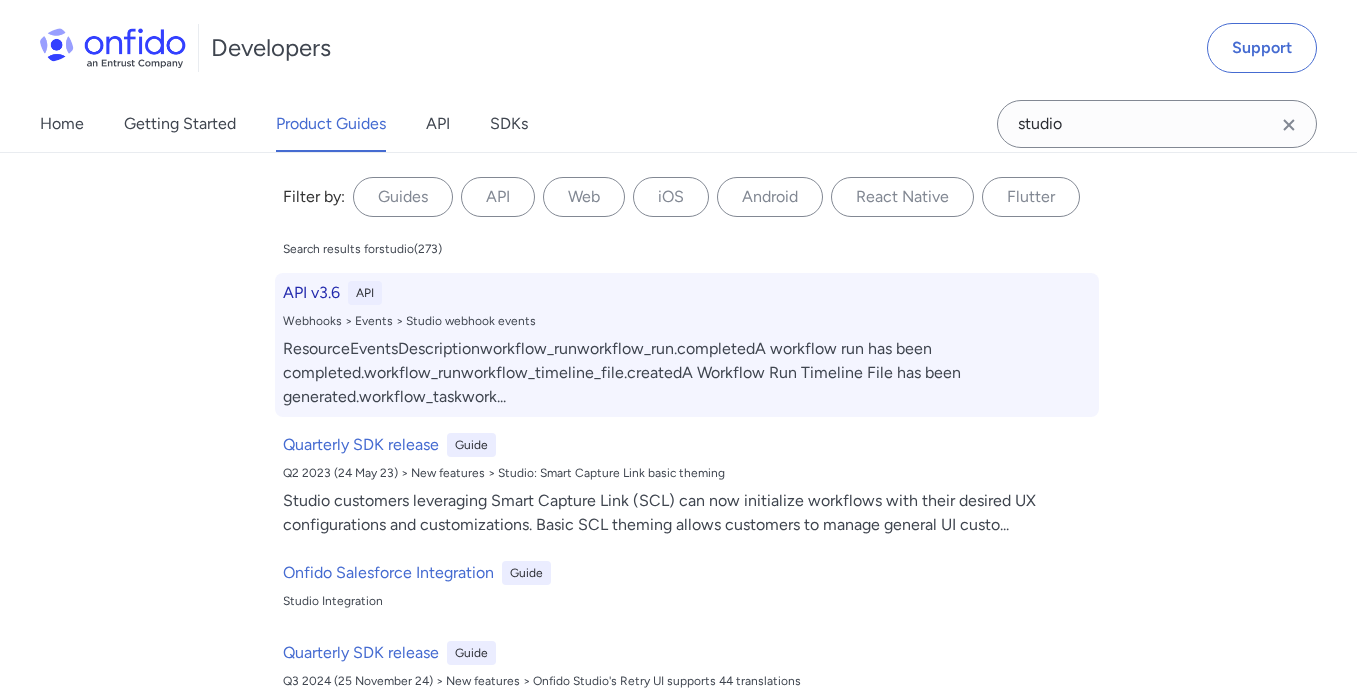 click on "ResourceEventsDescriptionworkflow_runworkflow_run.completedA workflow run has been completed.workflow_runworkflow_timeline_file.createdA Workflow Run Timeline File has been generated.workflow_taskwork ..." at bounding box center (687, 373) 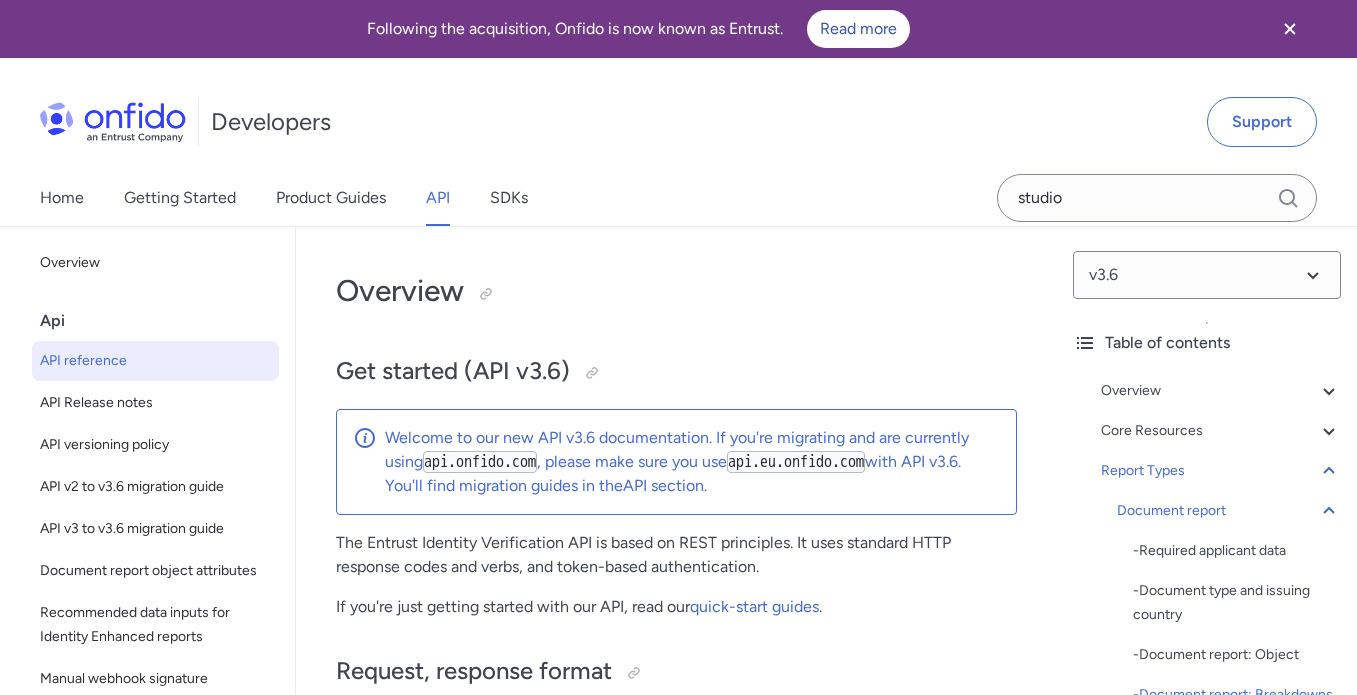 scroll, scrollTop: 94464, scrollLeft: 0, axis: vertical 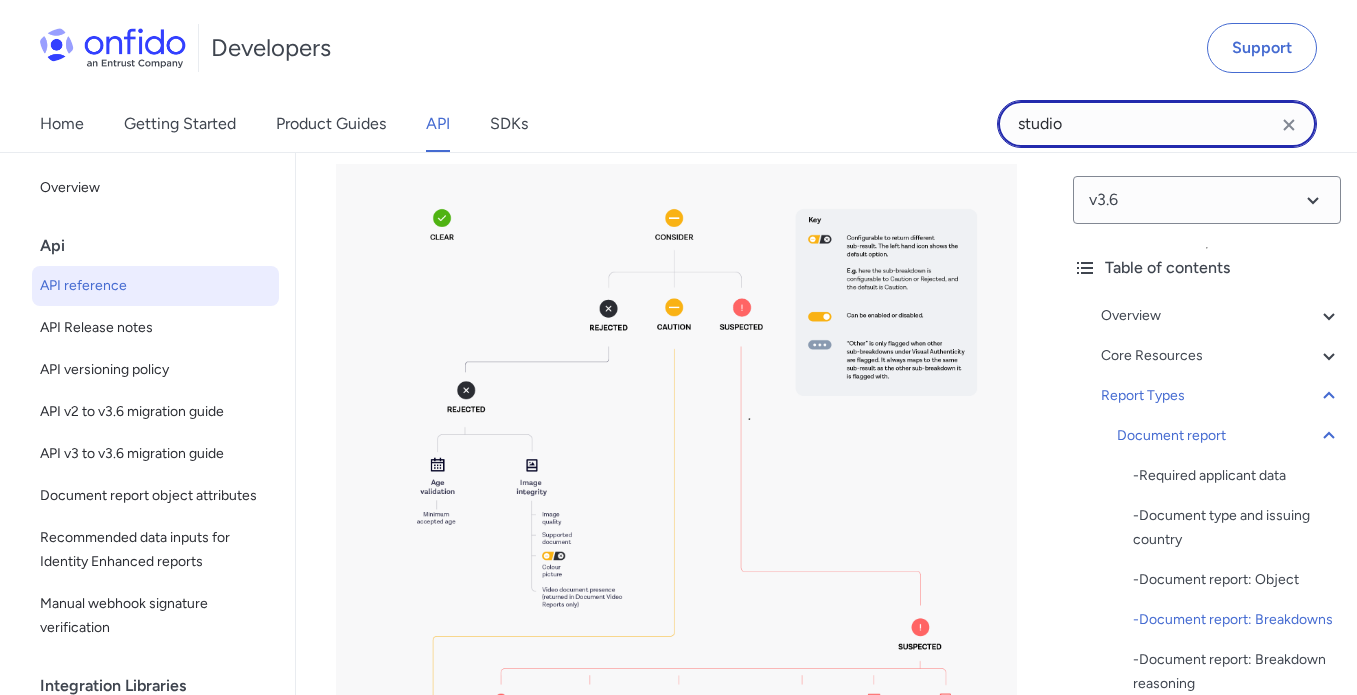 click on "studio" at bounding box center (1157, 124) 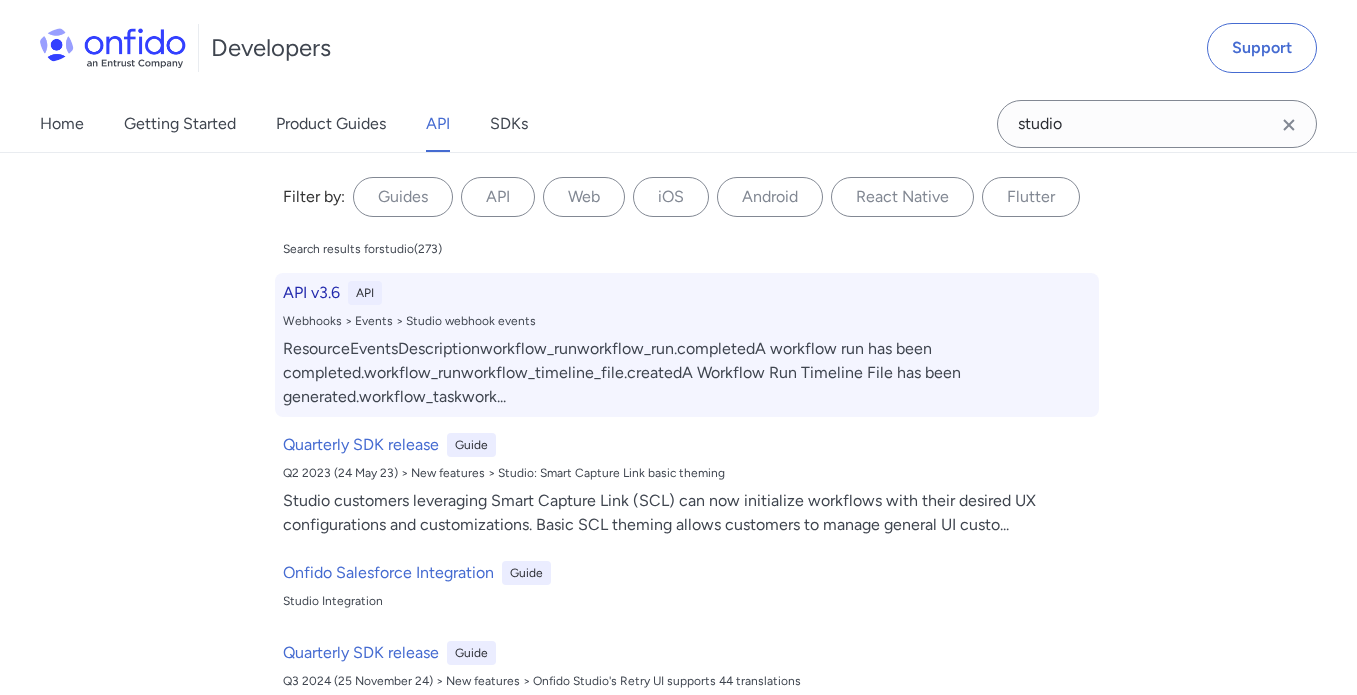 click on "API v3.6" at bounding box center (311, 293) 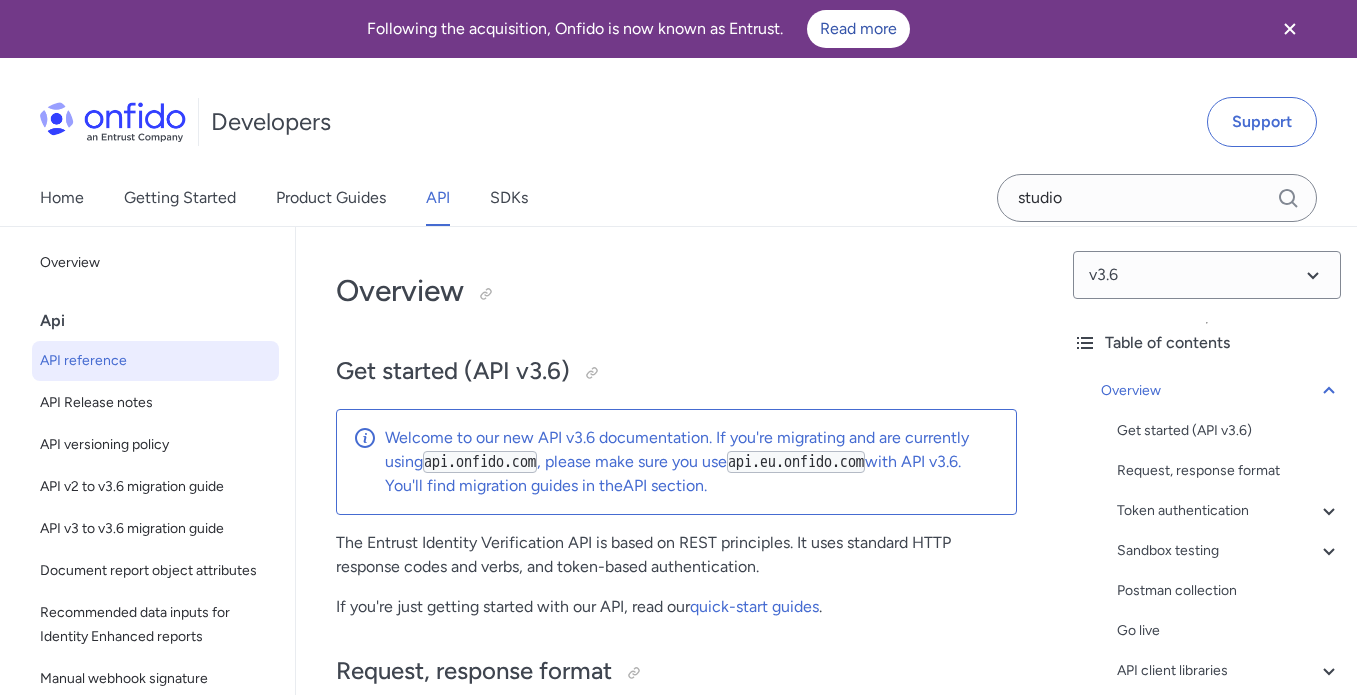 scroll, scrollTop: 0, scrollLeft: 0, axis: both 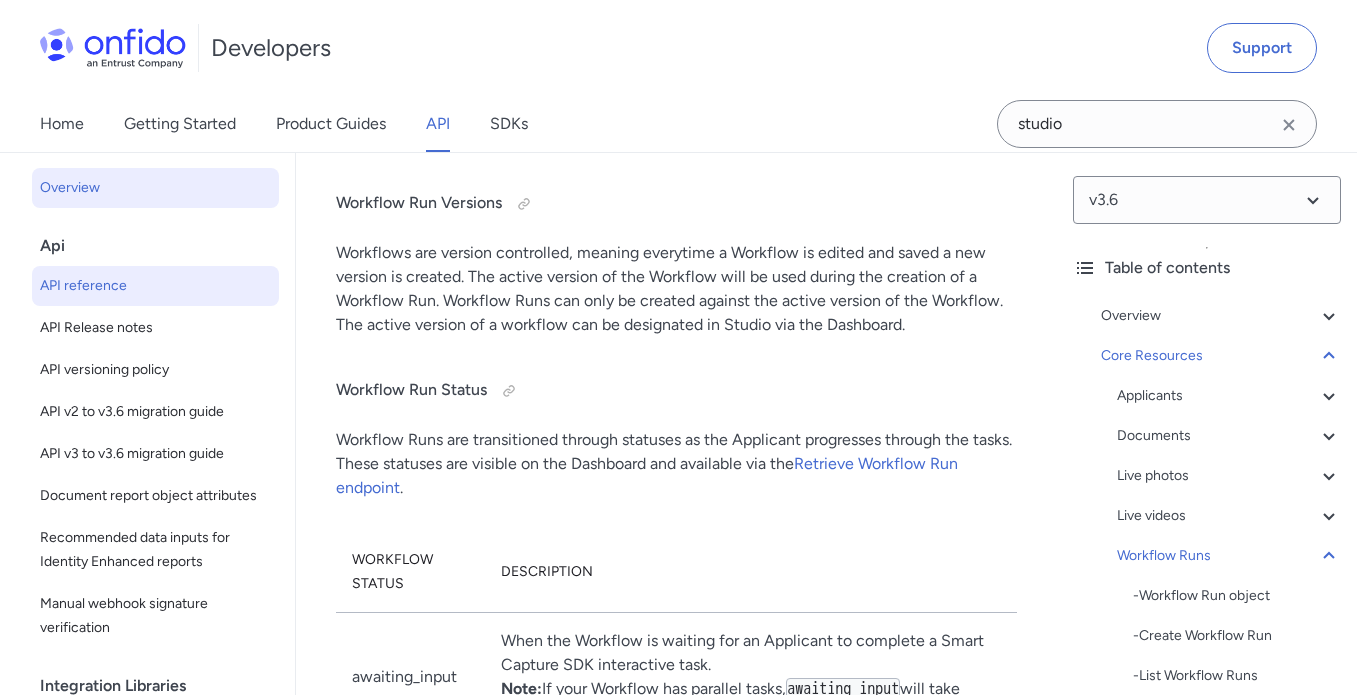 click on "Overview" at bounding box center [155, 188] 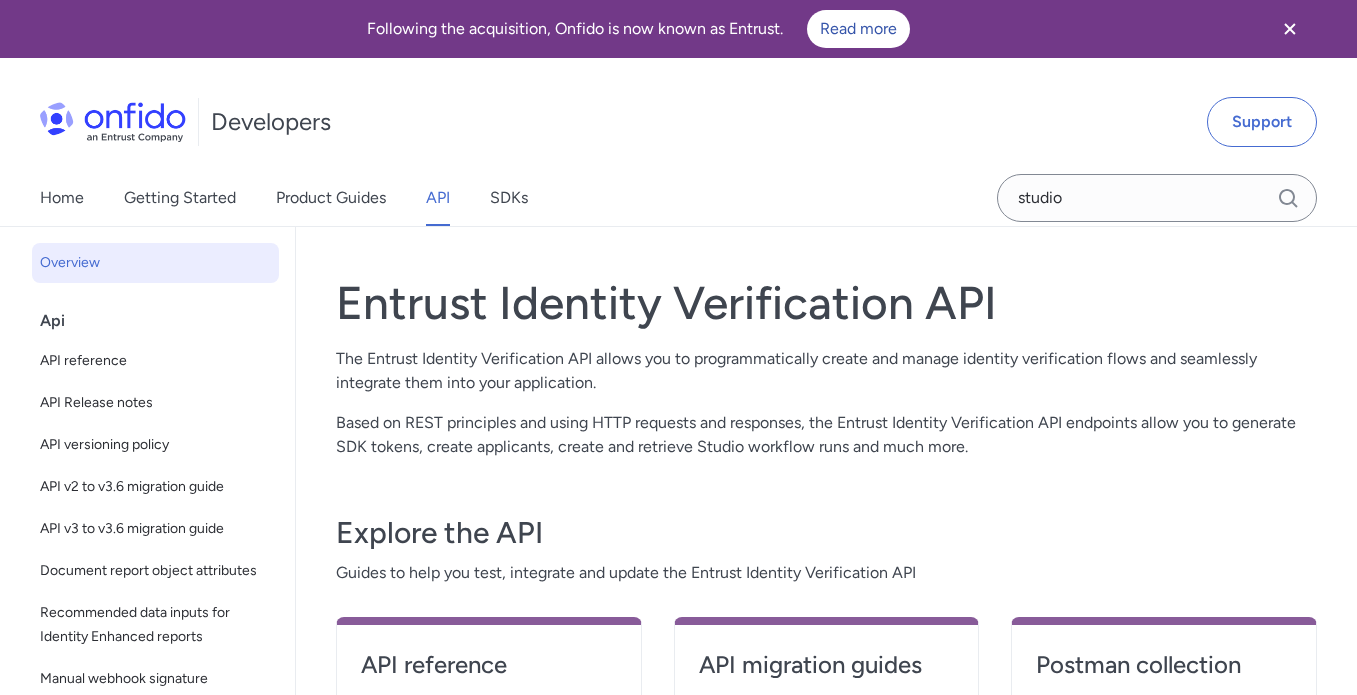 scroll, scrollTop: 0, scrollLeft: 0, axis: both 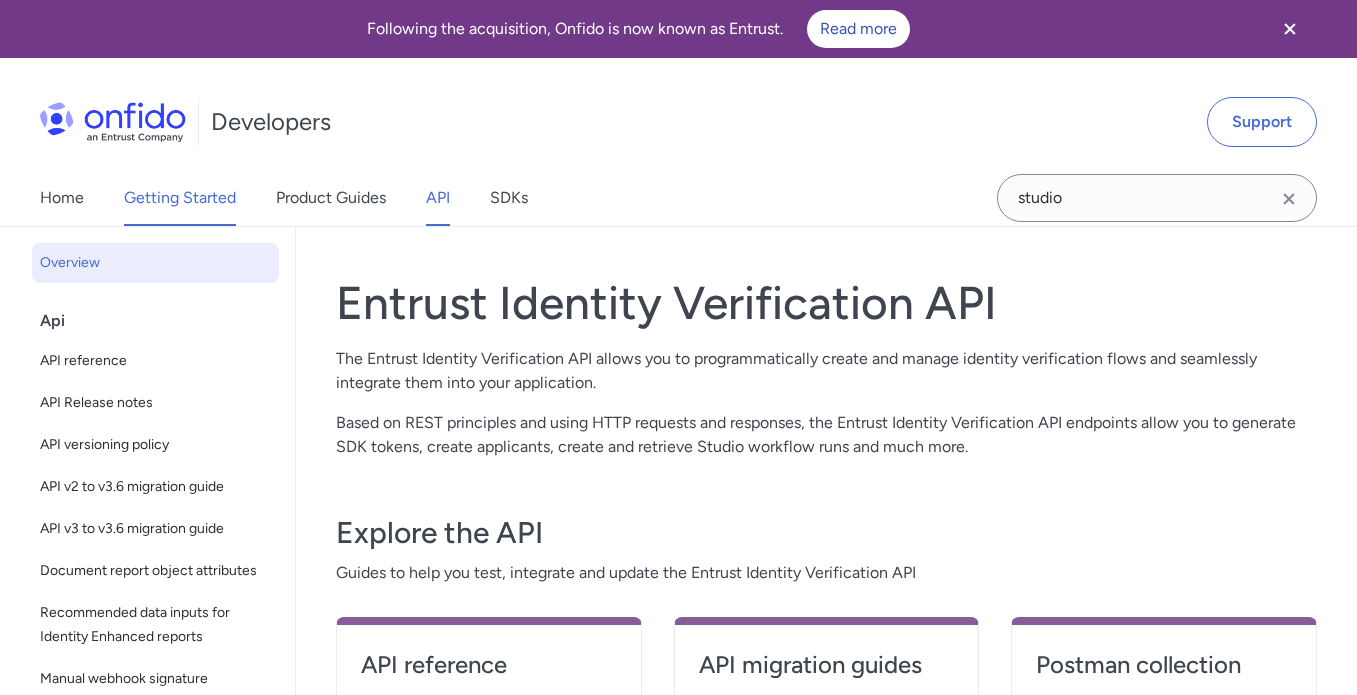 click on "Getting Started" at bounding box center (180, 198) 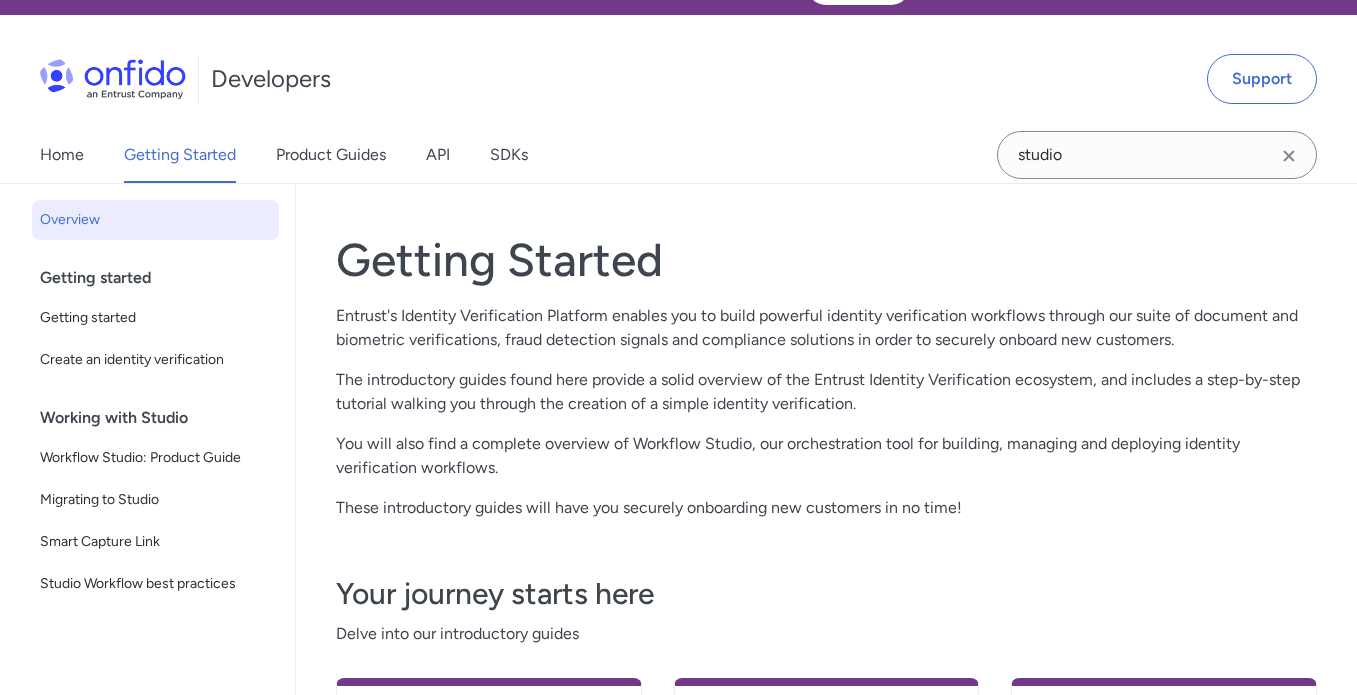 scroll, scrollTop: 75, scrollLeft: 0, axis: vertical 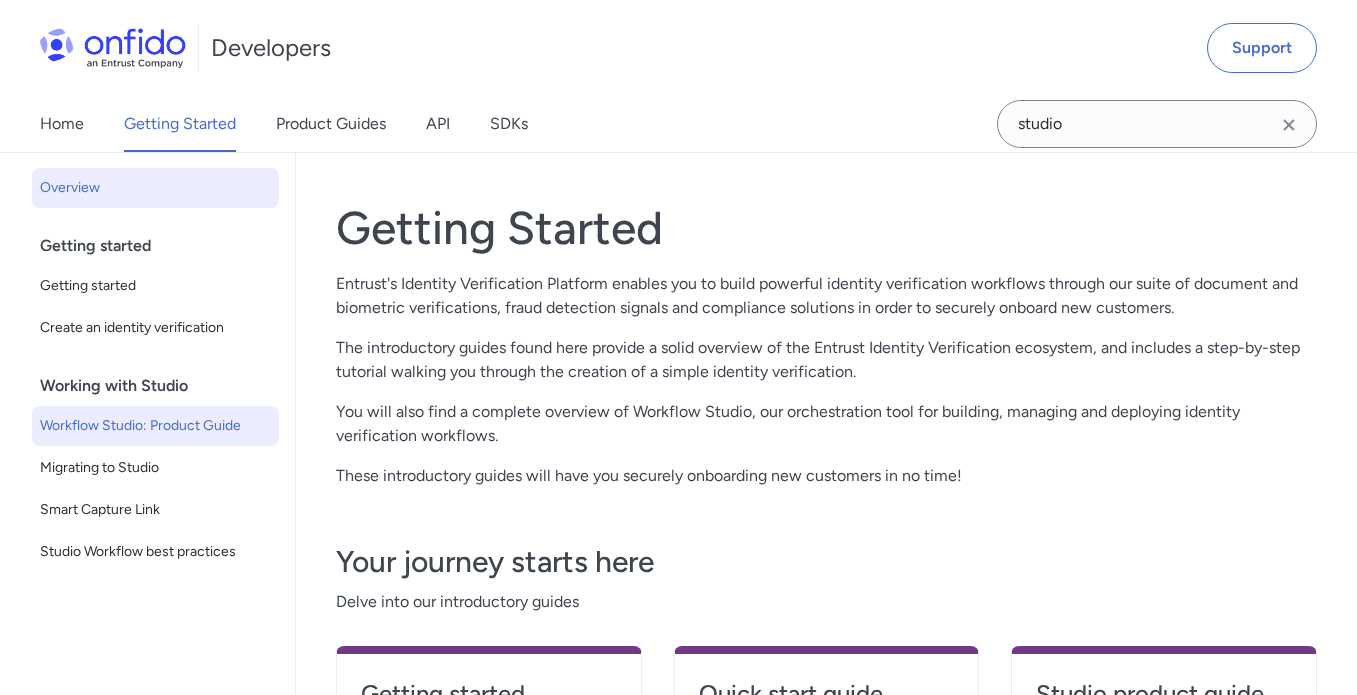 click on "Workflow Studio: Product Guide" at bounding box center [155, 426] 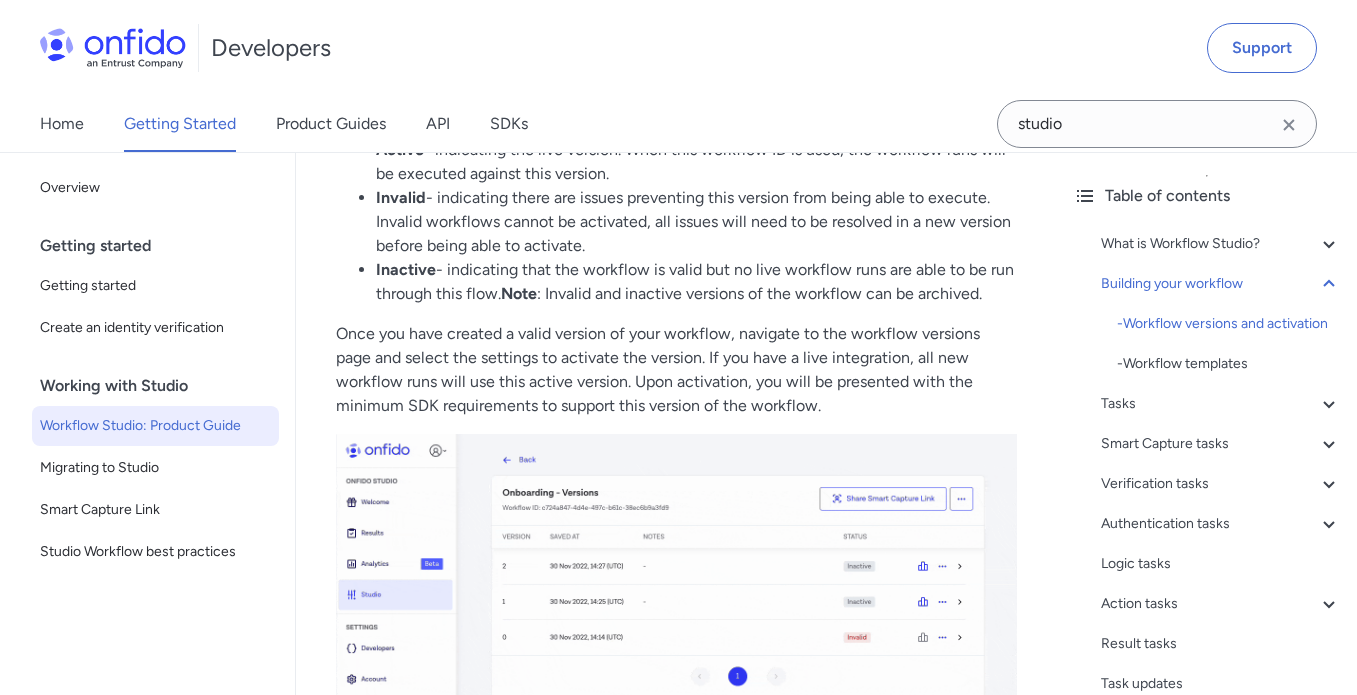 scroll, scrollTop: 3774, scrollLeft: 0, axis: vertical 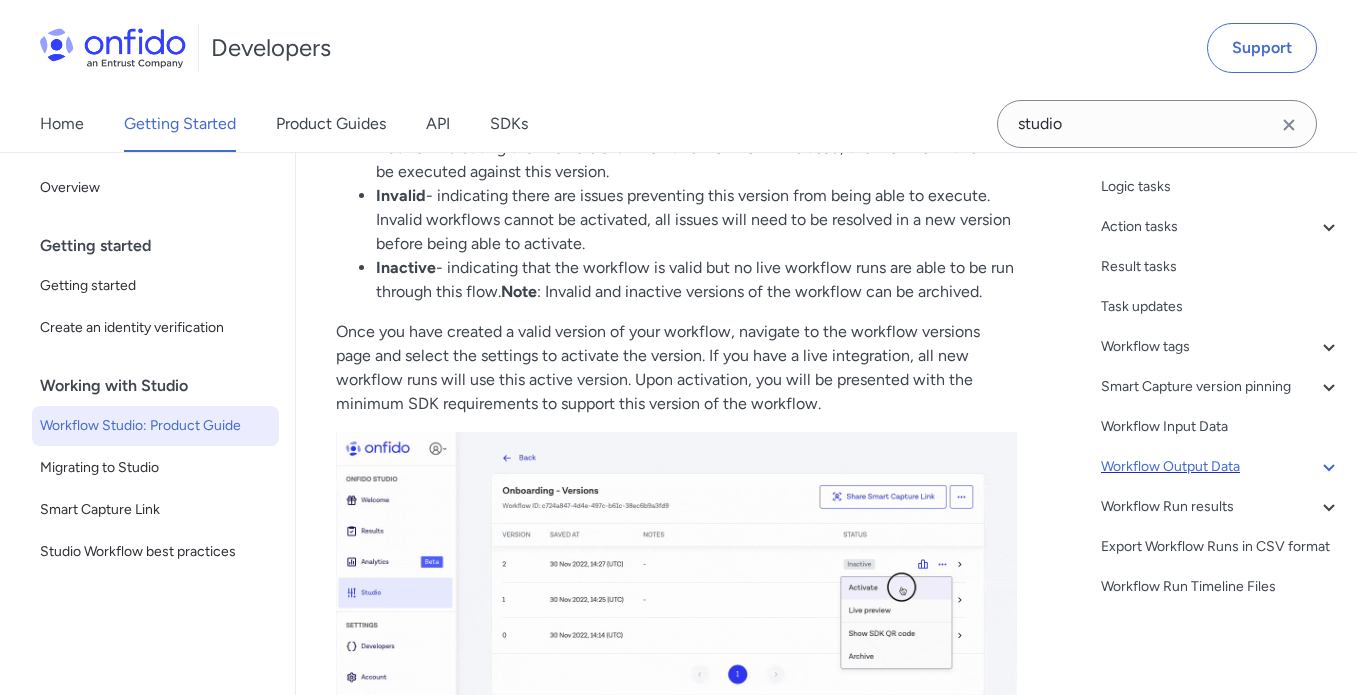 click 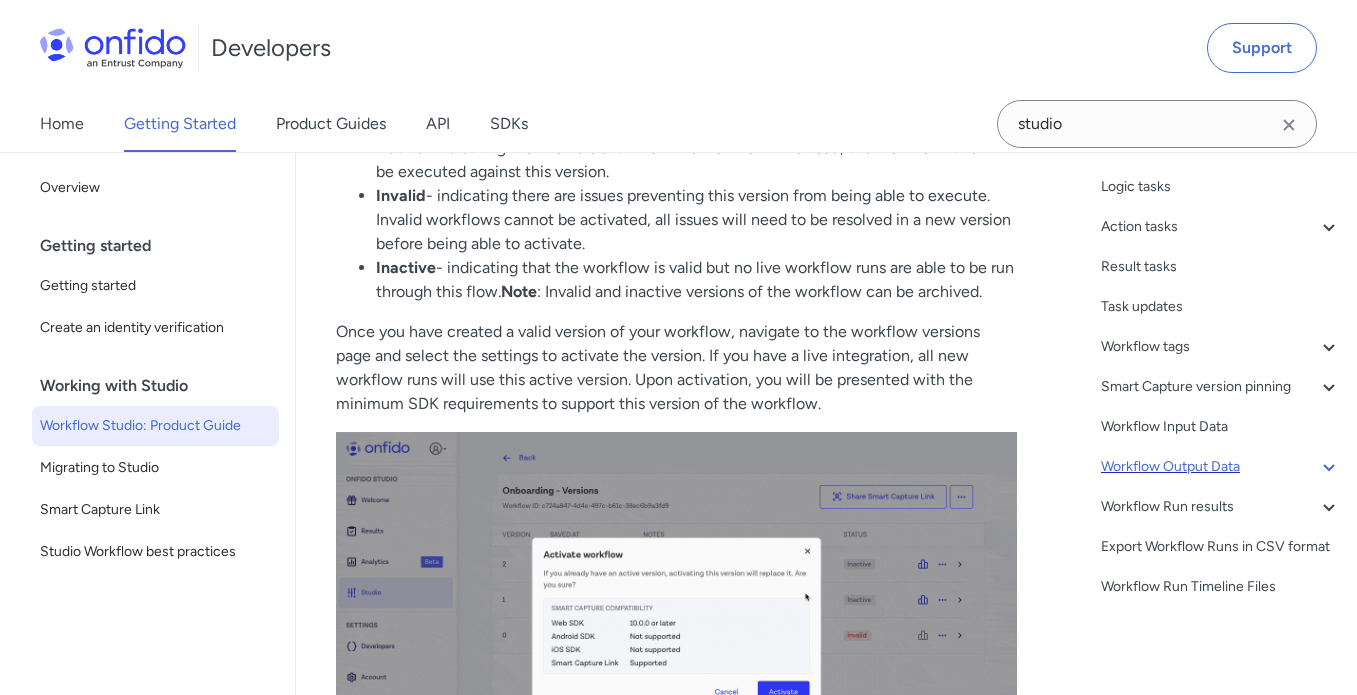 scroll, scrollTop: 43663, scrollLeft: 0, axis: vertical 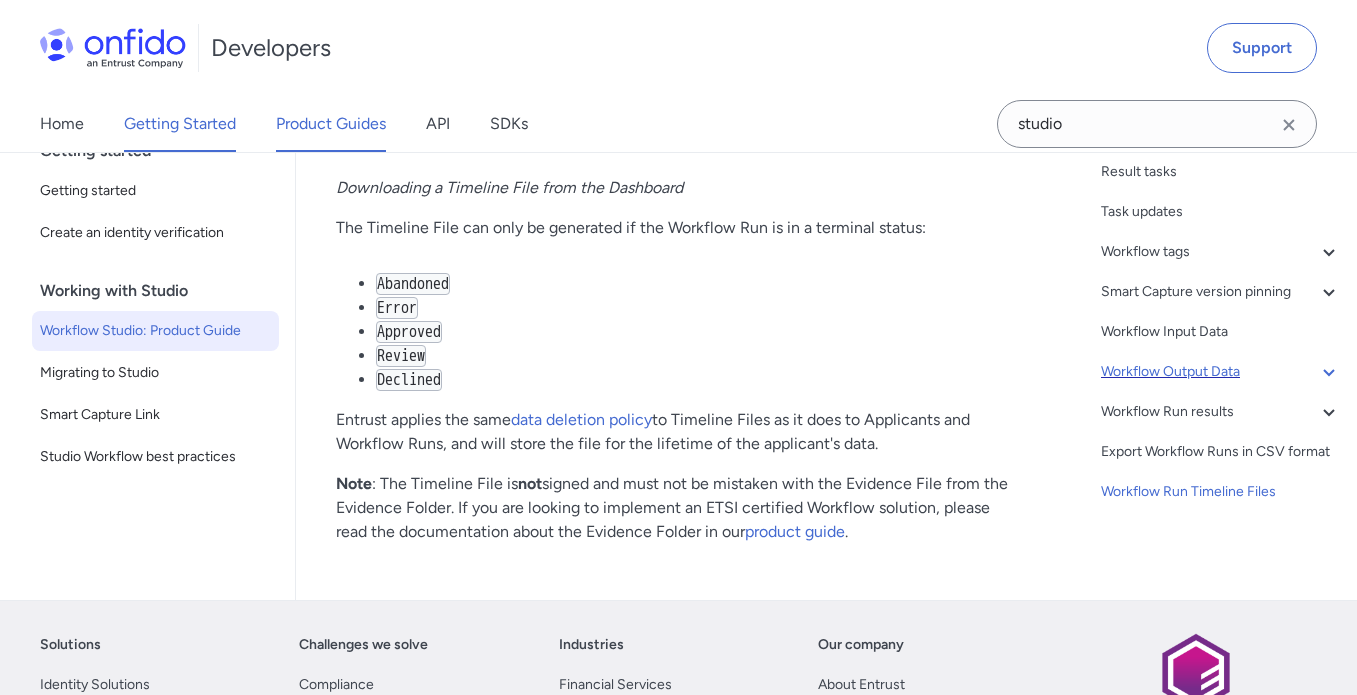click on "Product Guides" at bounding box center (331, 124) 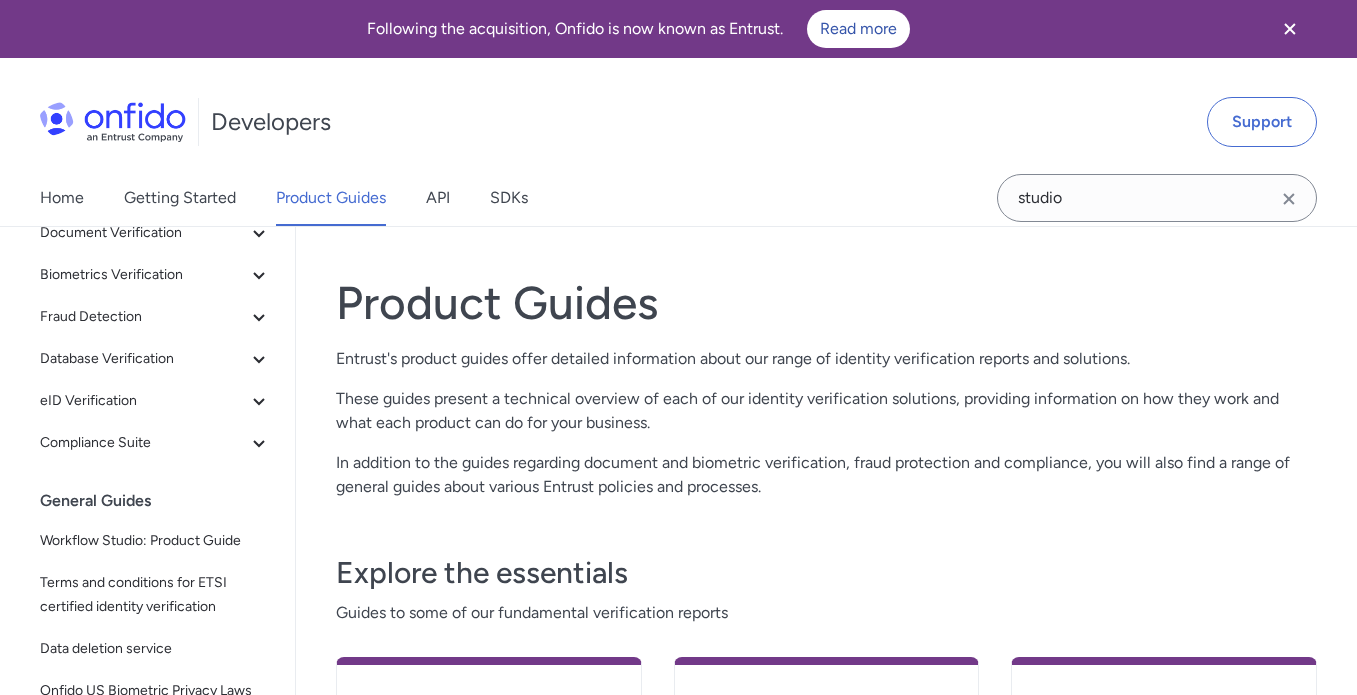 scroll, scrollTop: 158, scrollLeft: 0, axis: vertical 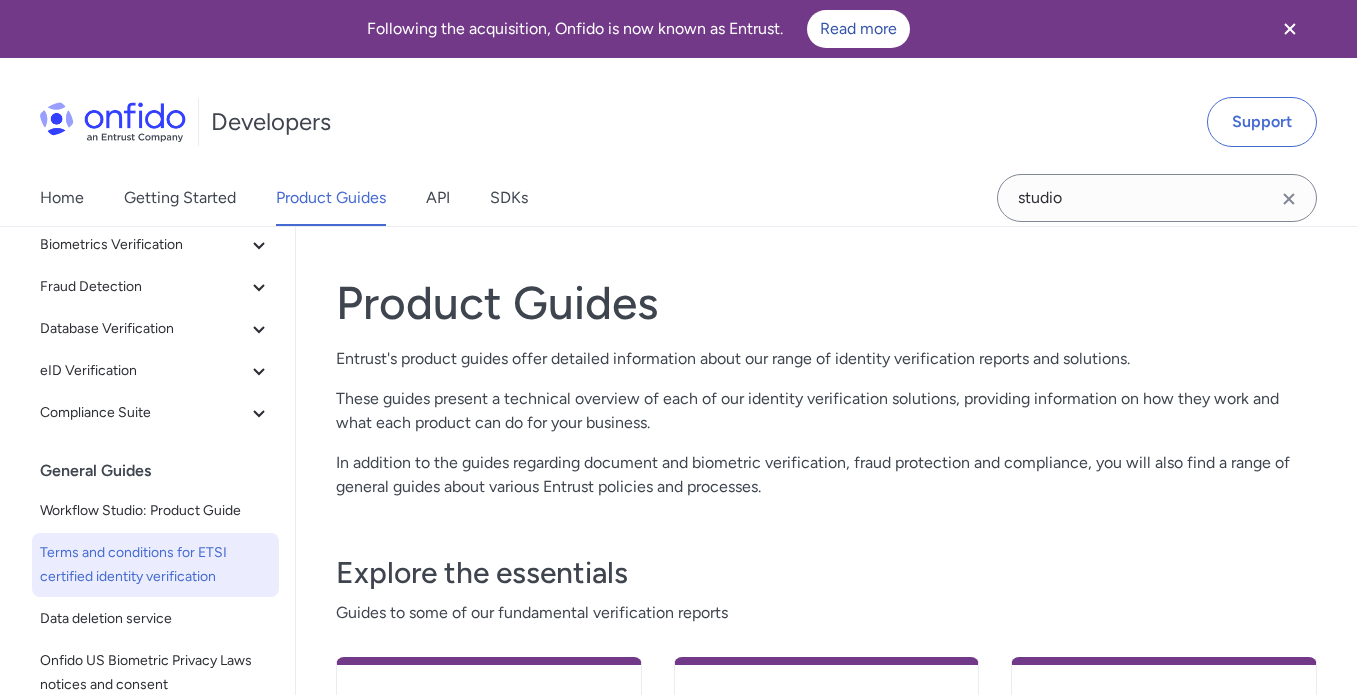 click on "Terms and conditions for ETSI certified identity verification" at bounding box center [155, 565] 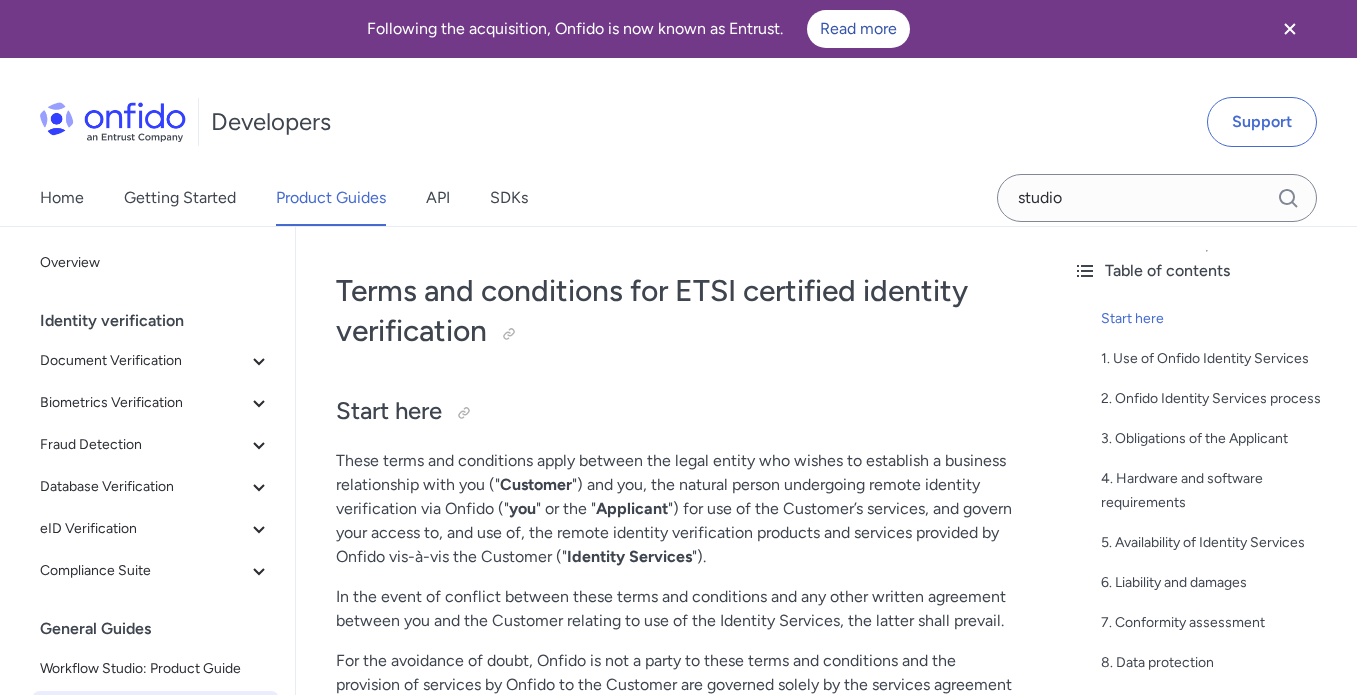 scroll, scrollTop: 0, scrollLeft: 0, axis: both 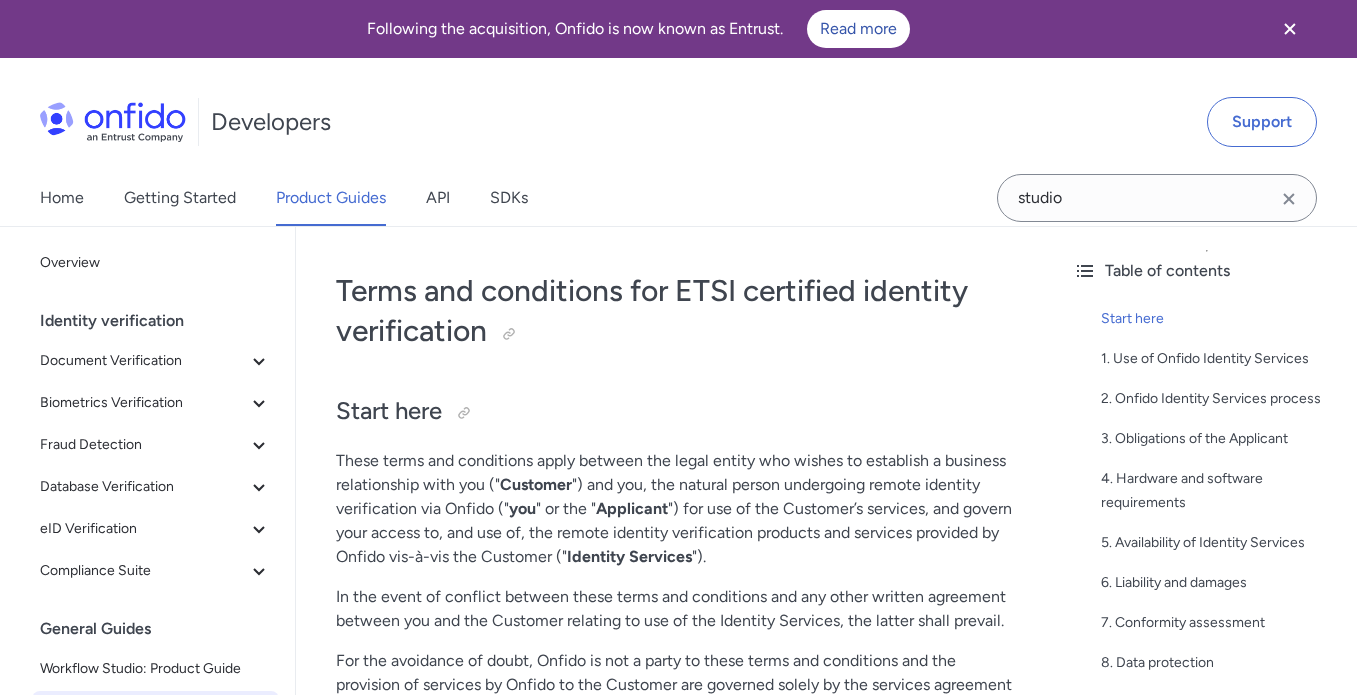 click on "Product Guides" at bounding box center (331, 198) 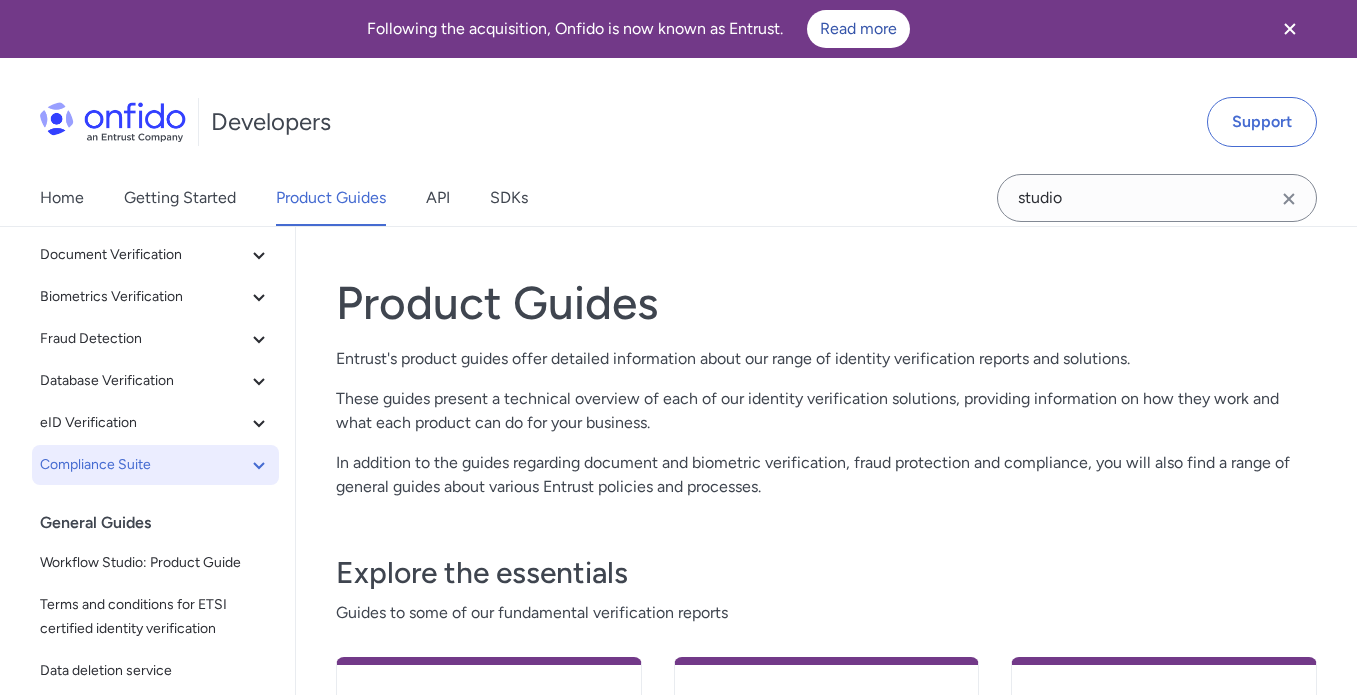 scroll, scrollTop: 132, scrollLeft: 0, axis: vertical 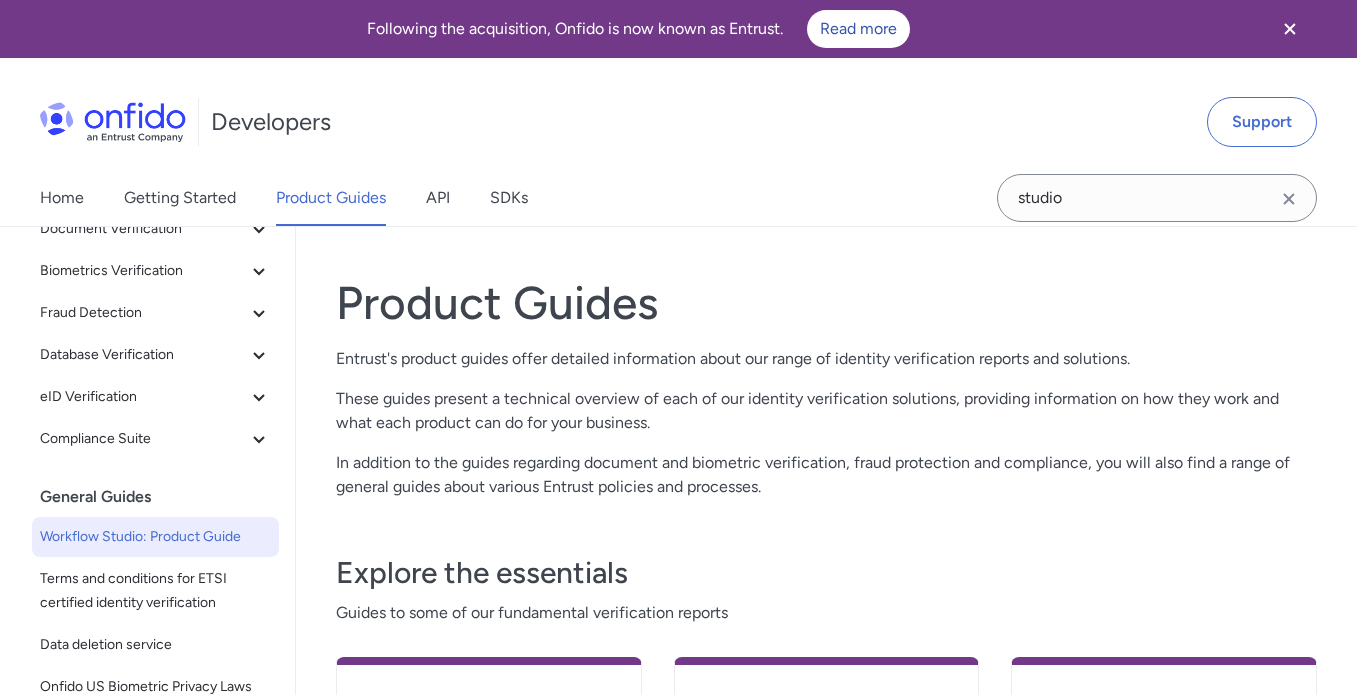 click on "Workflow Studio: Product Guide" at bounding box center [155, 537] 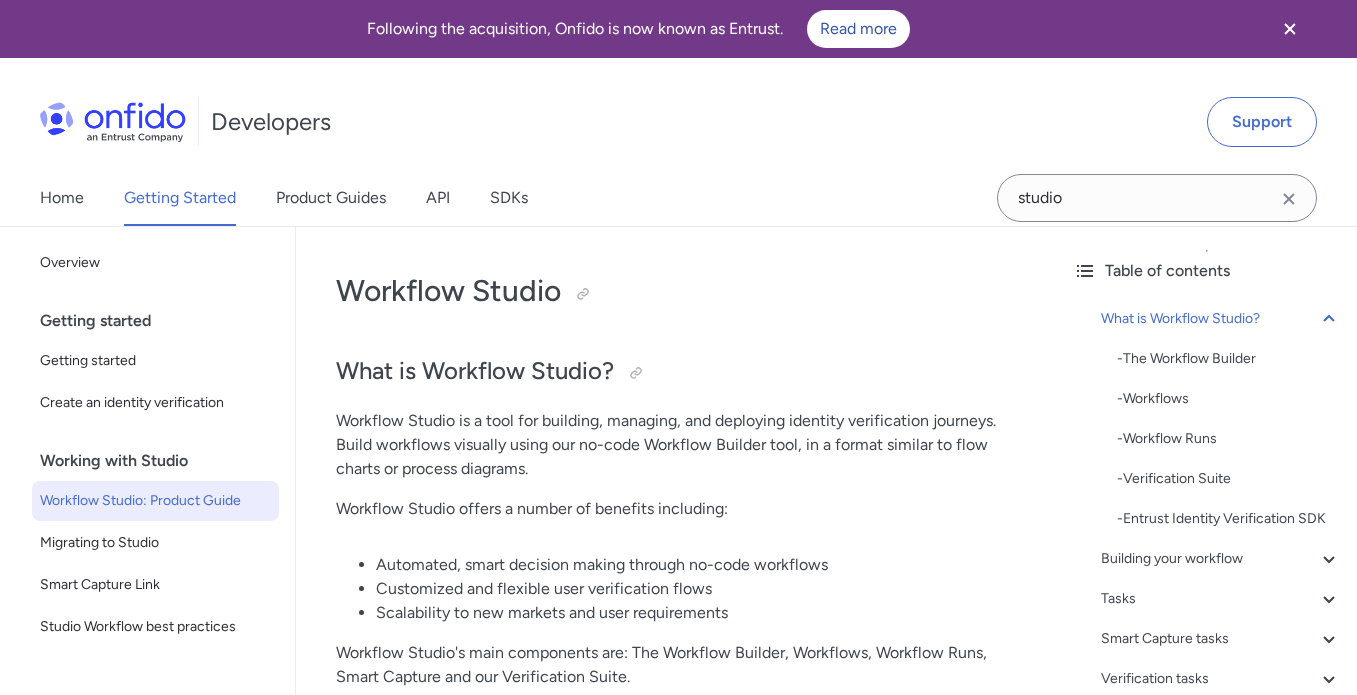 click on "Workflow Studio: Product Guide" at bounding box center [155, 501] 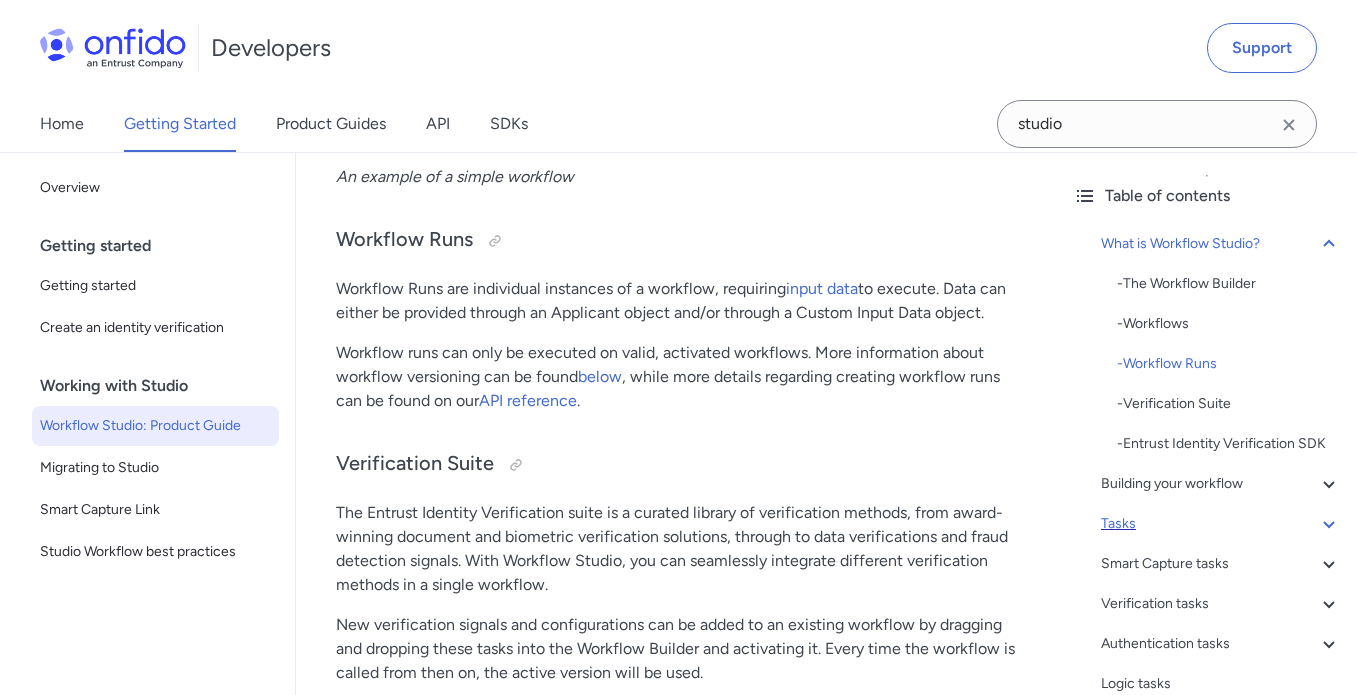click on "Tasks" at bounding box center (1221, 524) 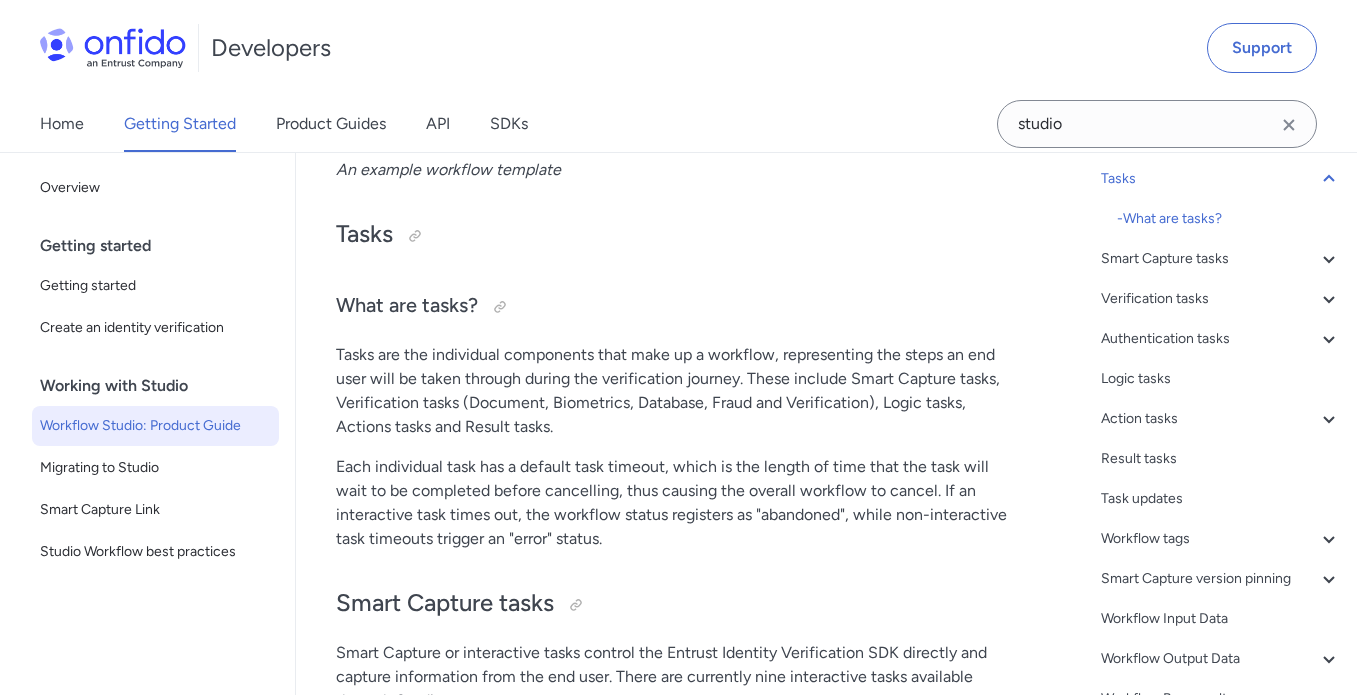 scroll, scrollTop: 337, scrollLeft: 0, axis: vertical 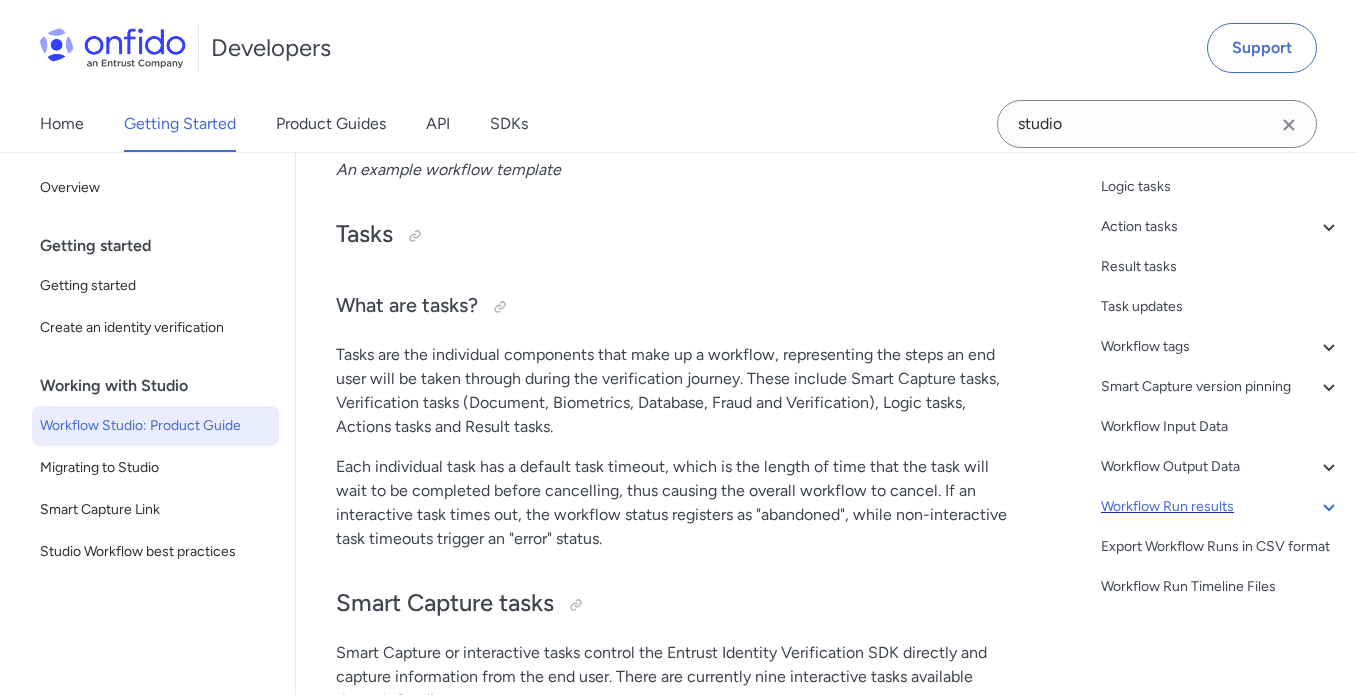 click on "Workflow Run results" at bounding box center [1221, 507] 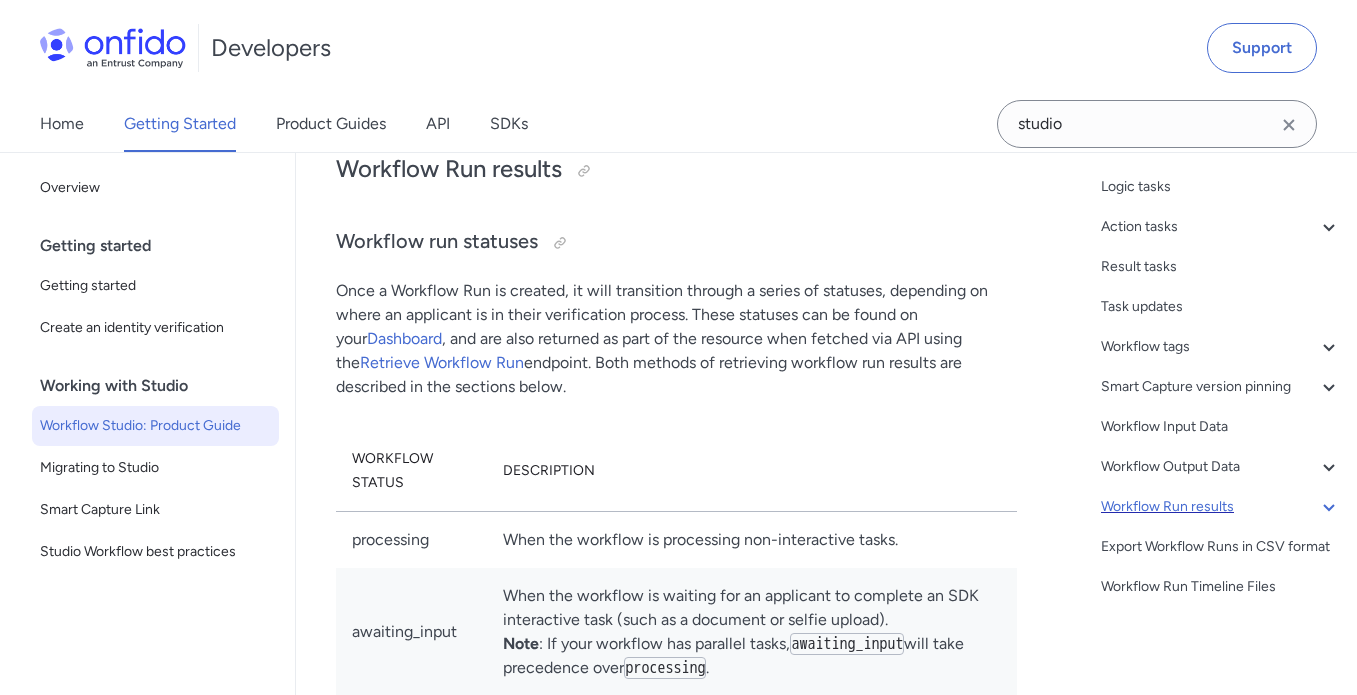scroll, scrollTop: 297, scrollLeft: 0, axis: vertical 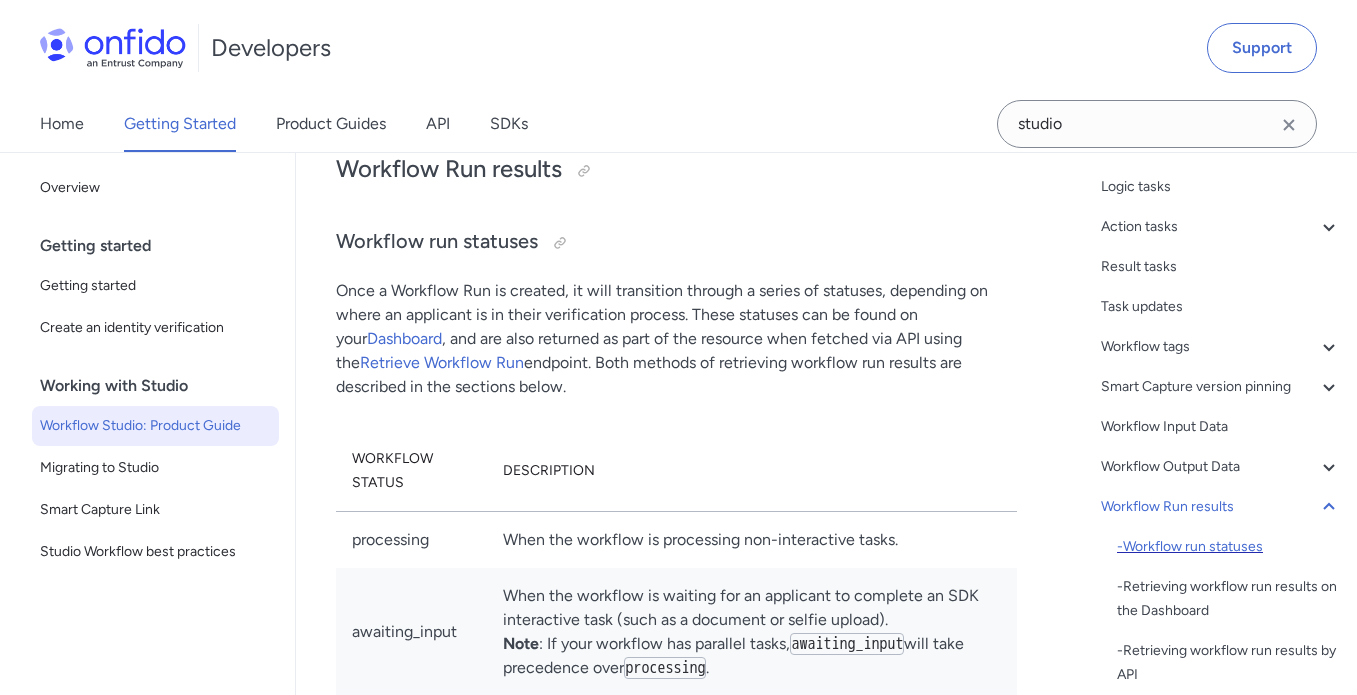 click on "-  Workflow run statuses" at bounding box center [1229, 547] 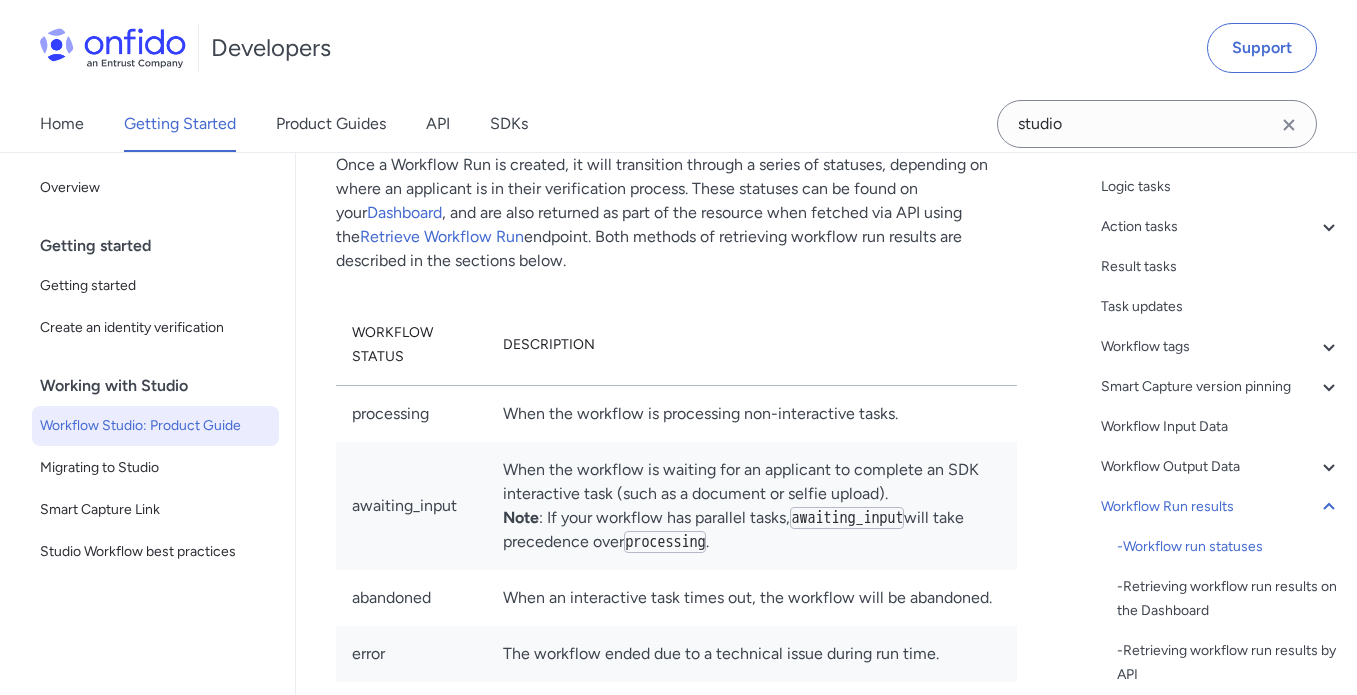 scroll, scrollTop: 45256, scrollLeft: 0, axis: vertical 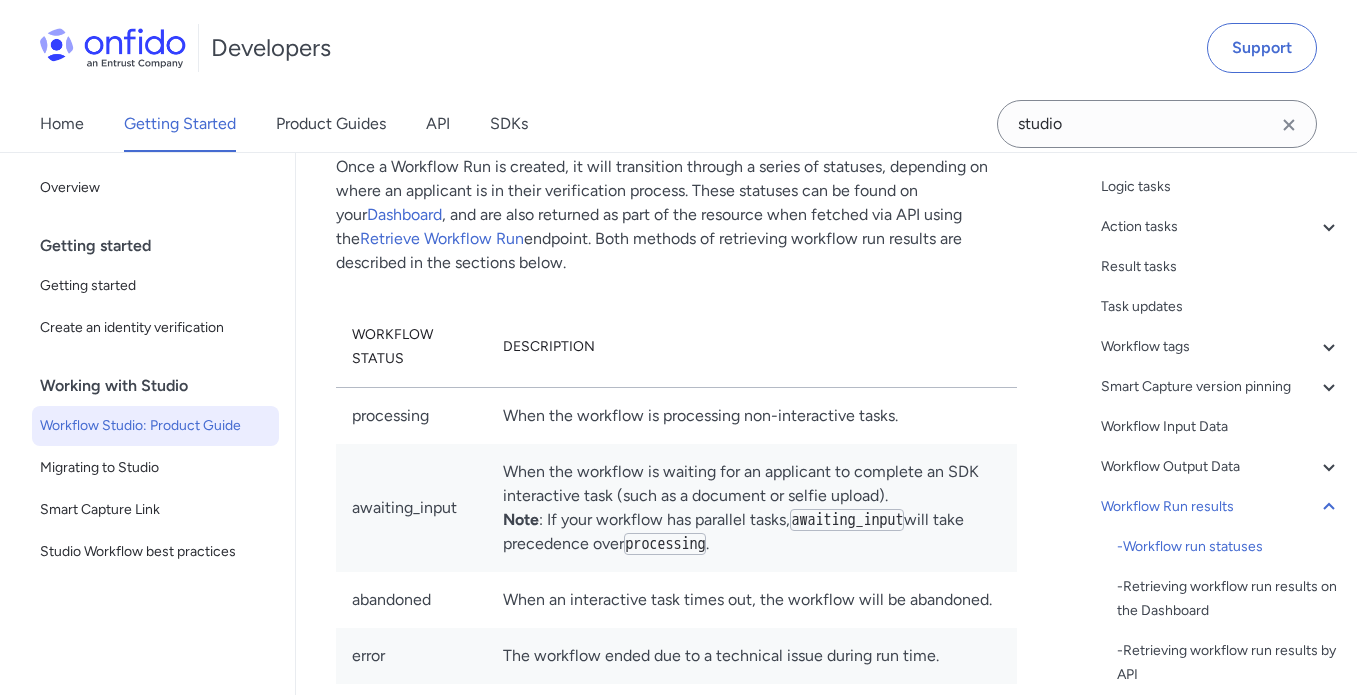 click at bounding box center [560, 119] 